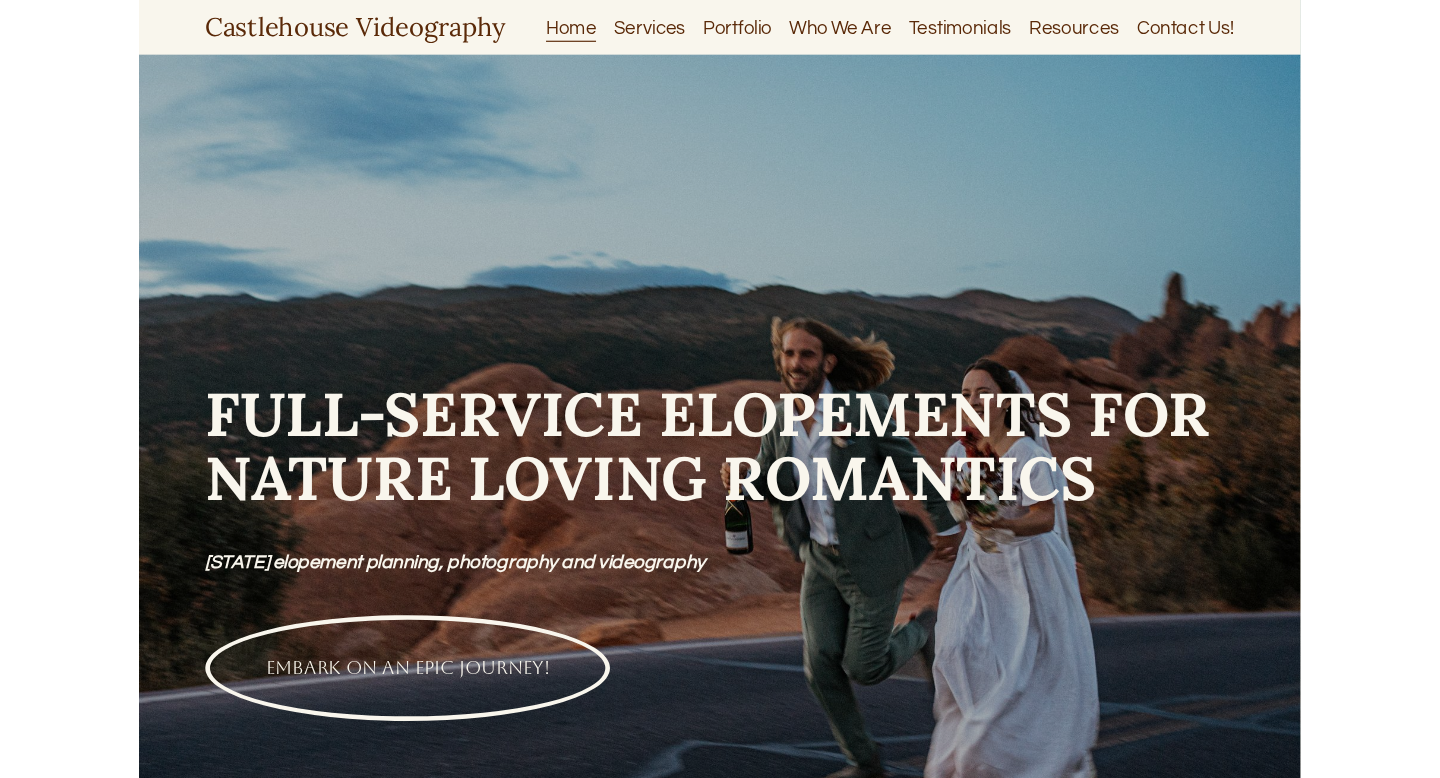 scroll, scrollTop: 0, scrollLeft: 0, axis: both 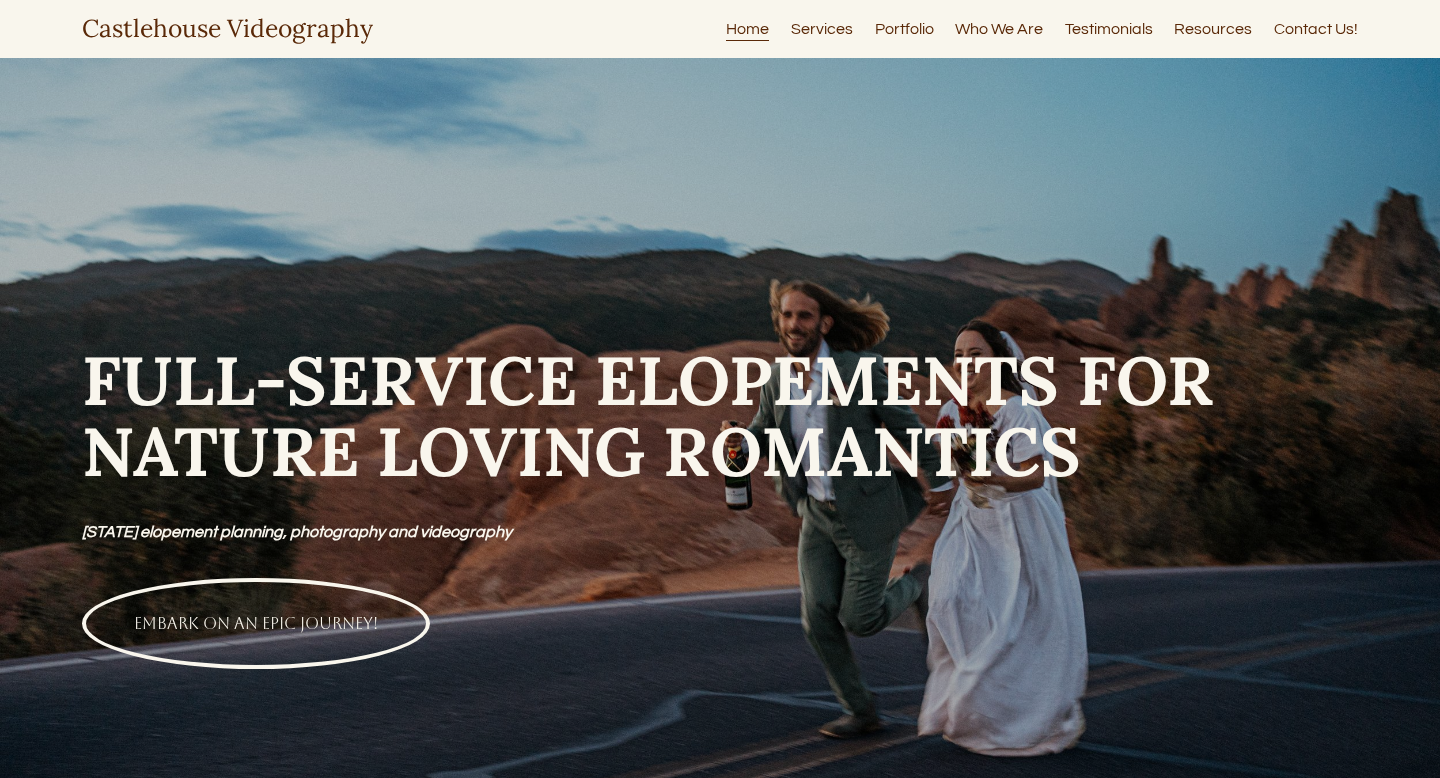 click on "Portfolio" at bounding box center (904, 29) 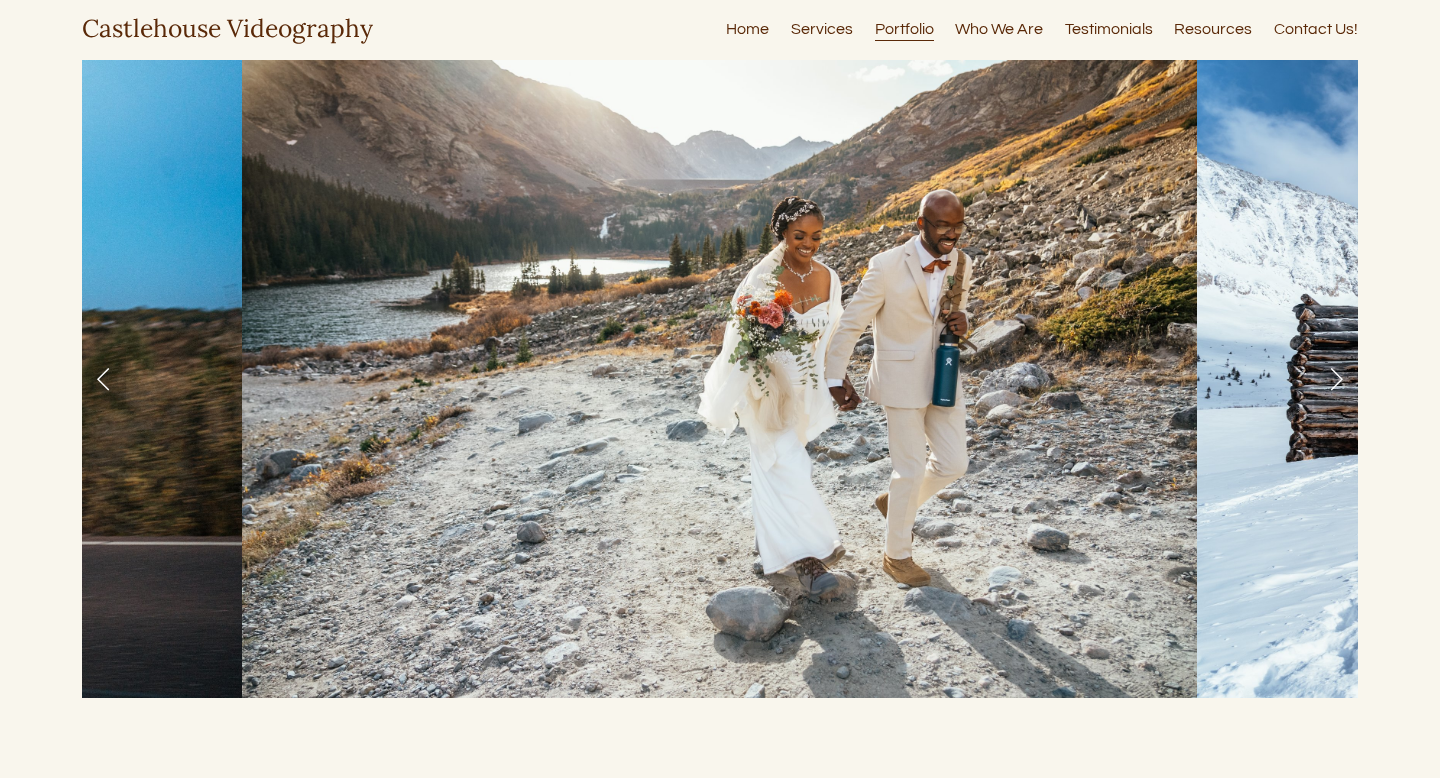 scroll, scrollTop: 915, scrollLeft: 0, axis: vertical 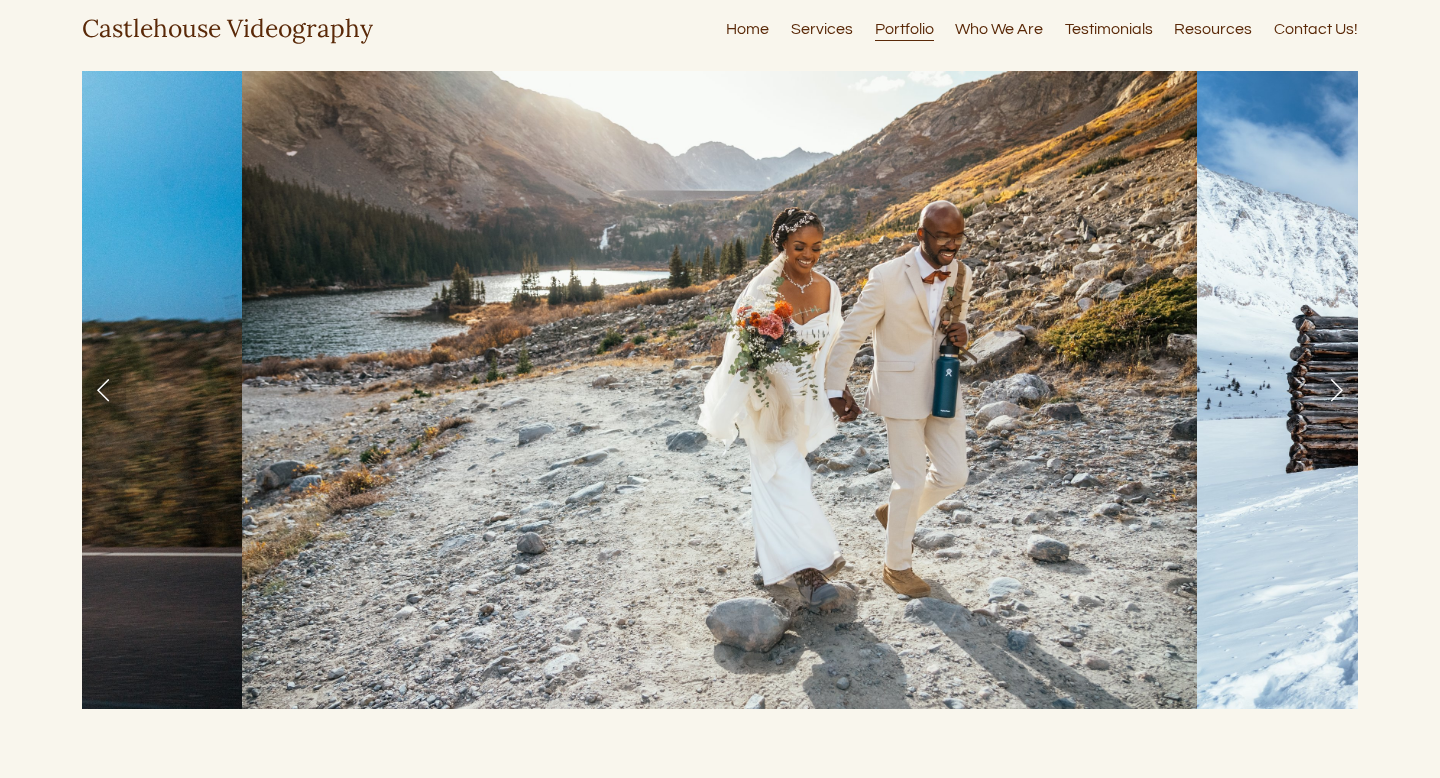 click at bounding box center [1336, 390] 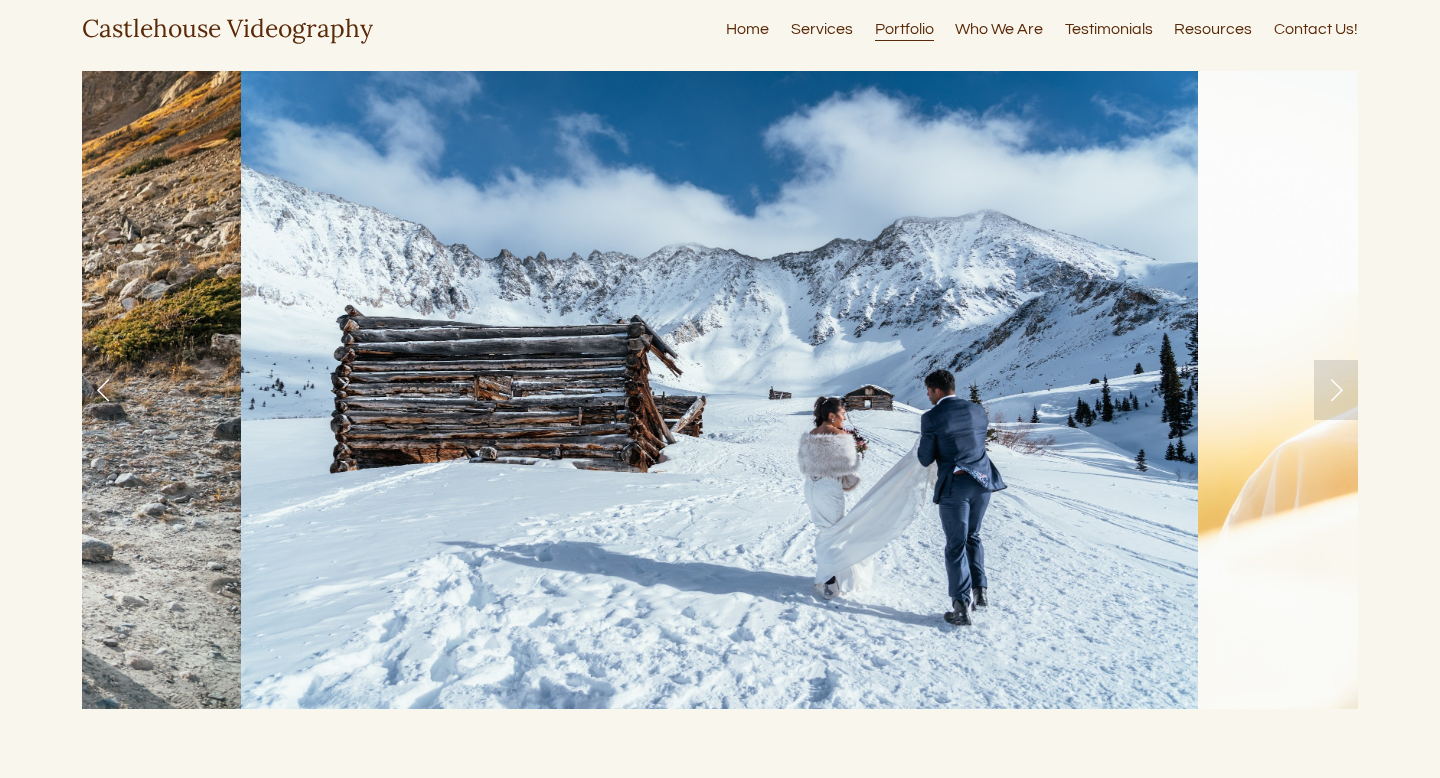 click at bounding box center [1336, 390] 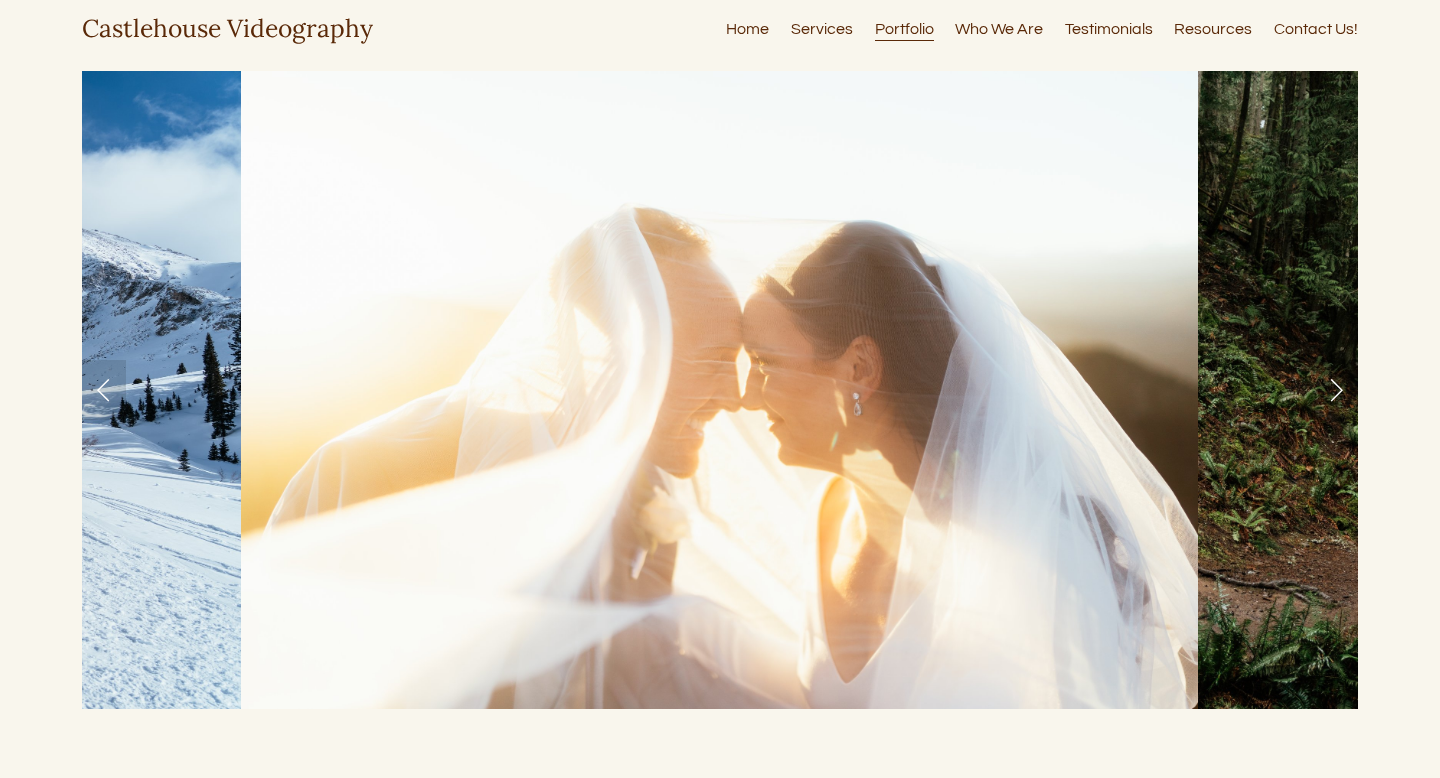 click at bounding box center (1336, 390) 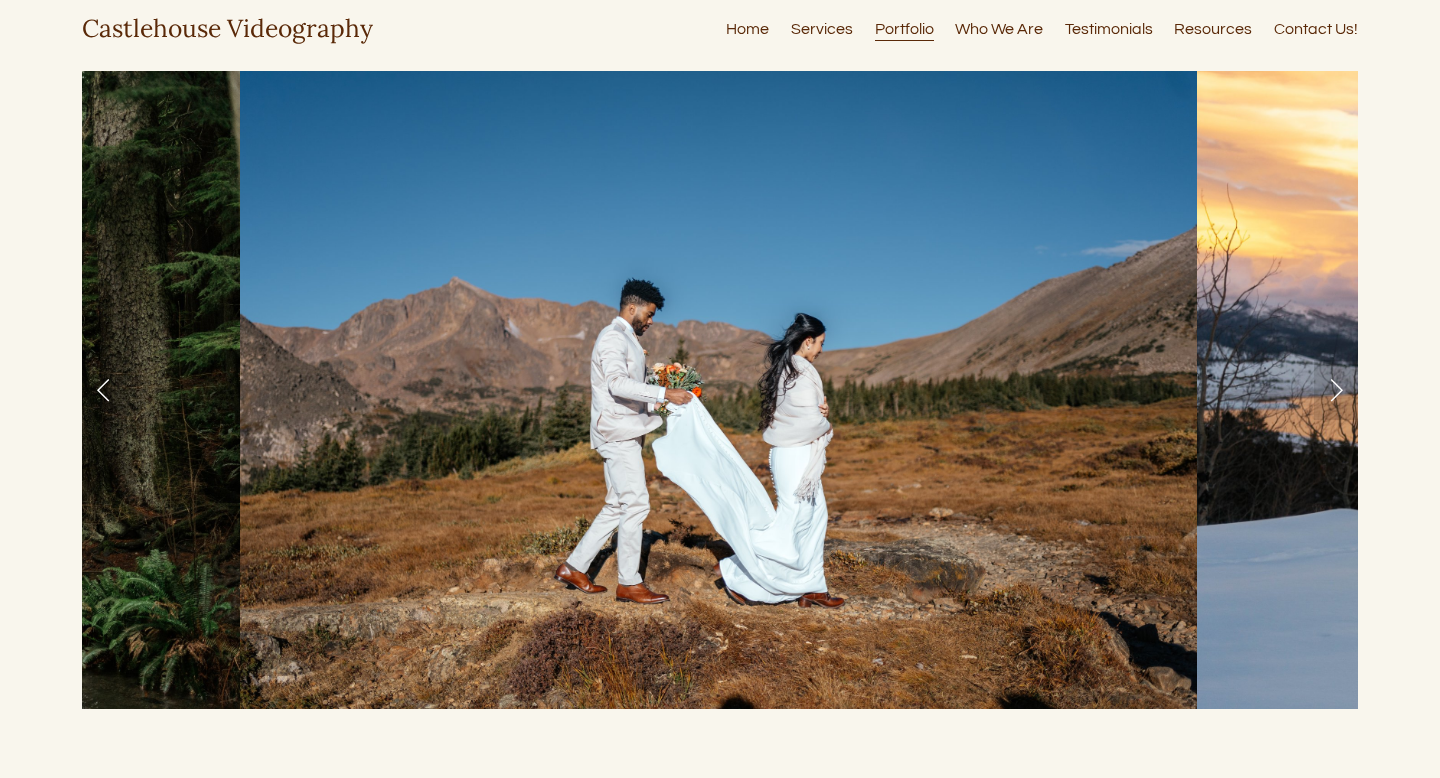 click at bounding box center (1336, 390) 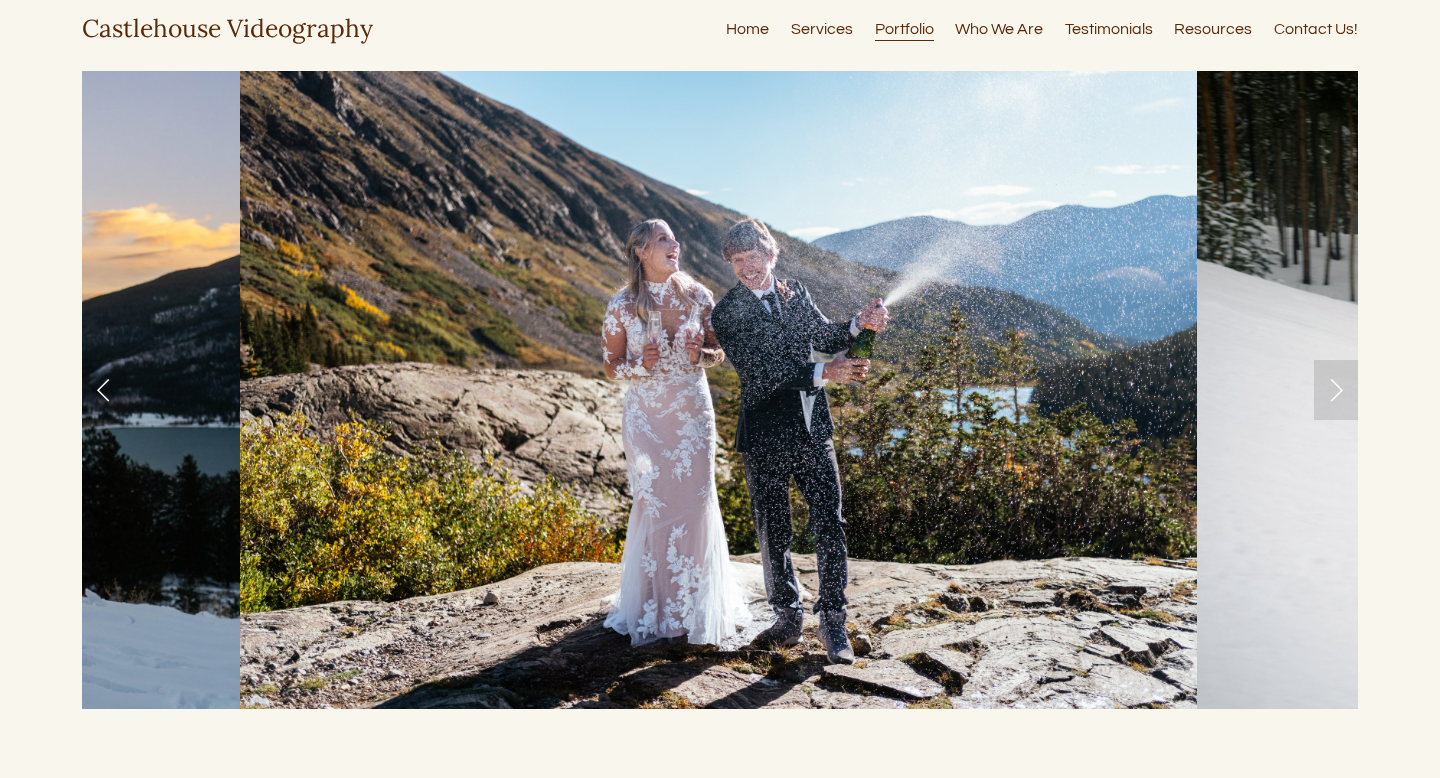 click at bounding box center [1336, 390] 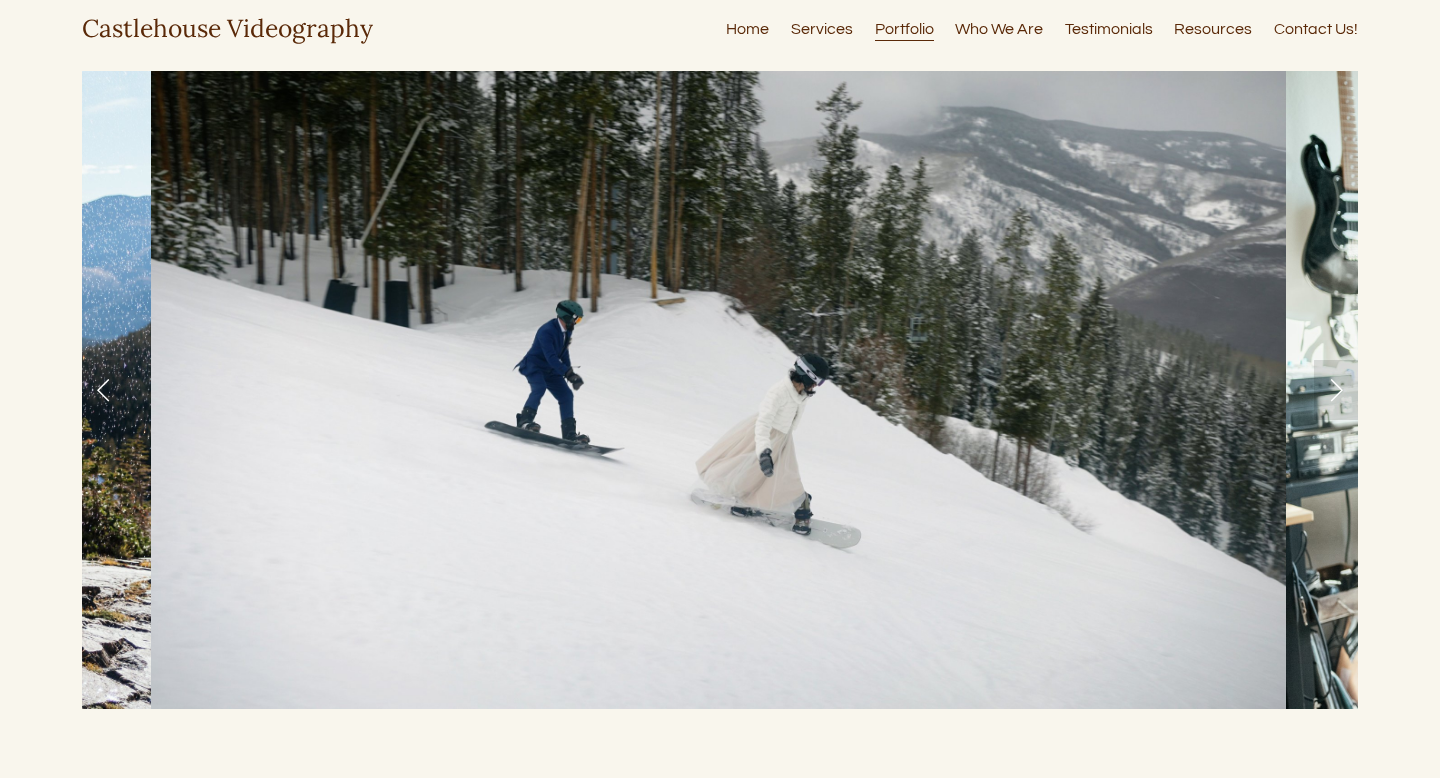 click at bounding box center (1336, 390) 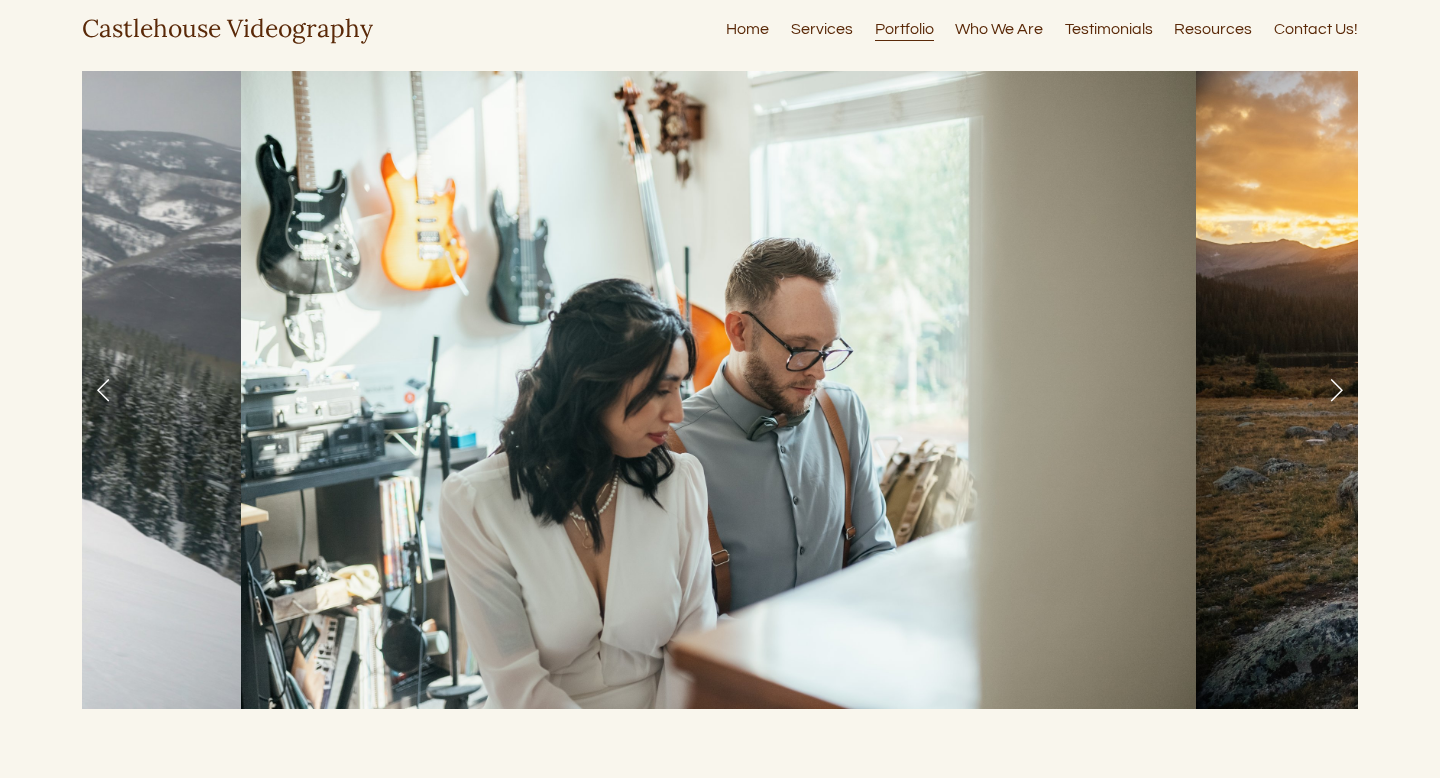 click at bounding box center [1336, 390] 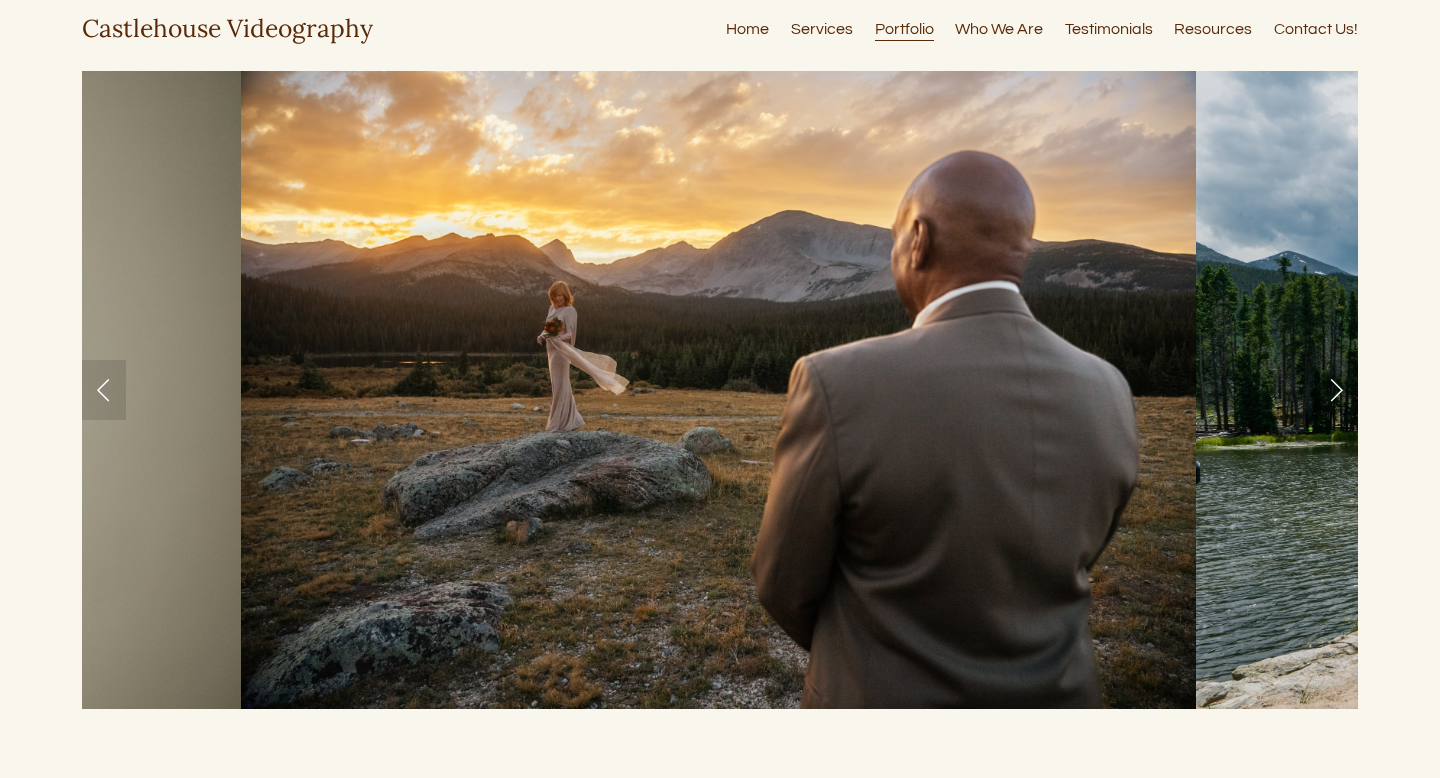 click at bounding box center (1336, 390) 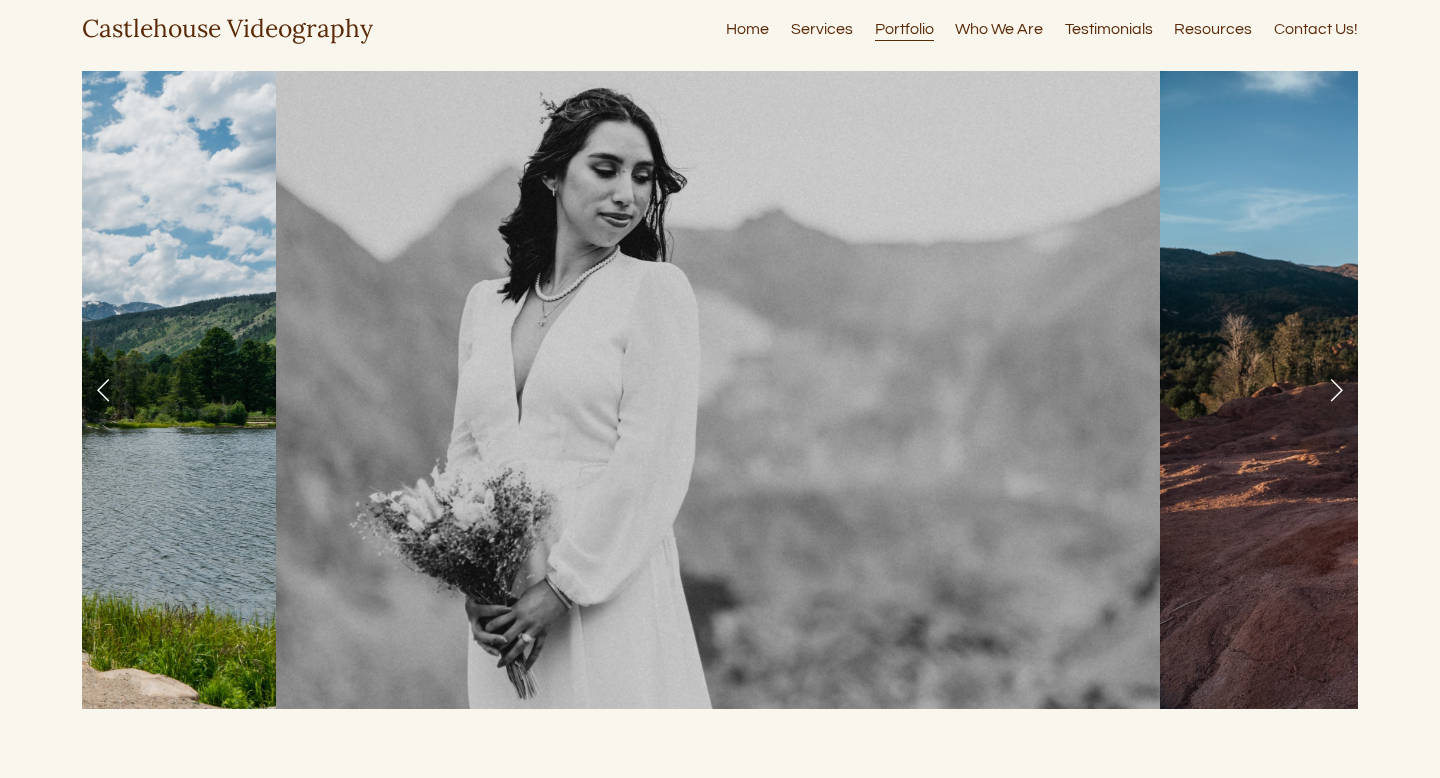 click at bounding box center [1336, 390] 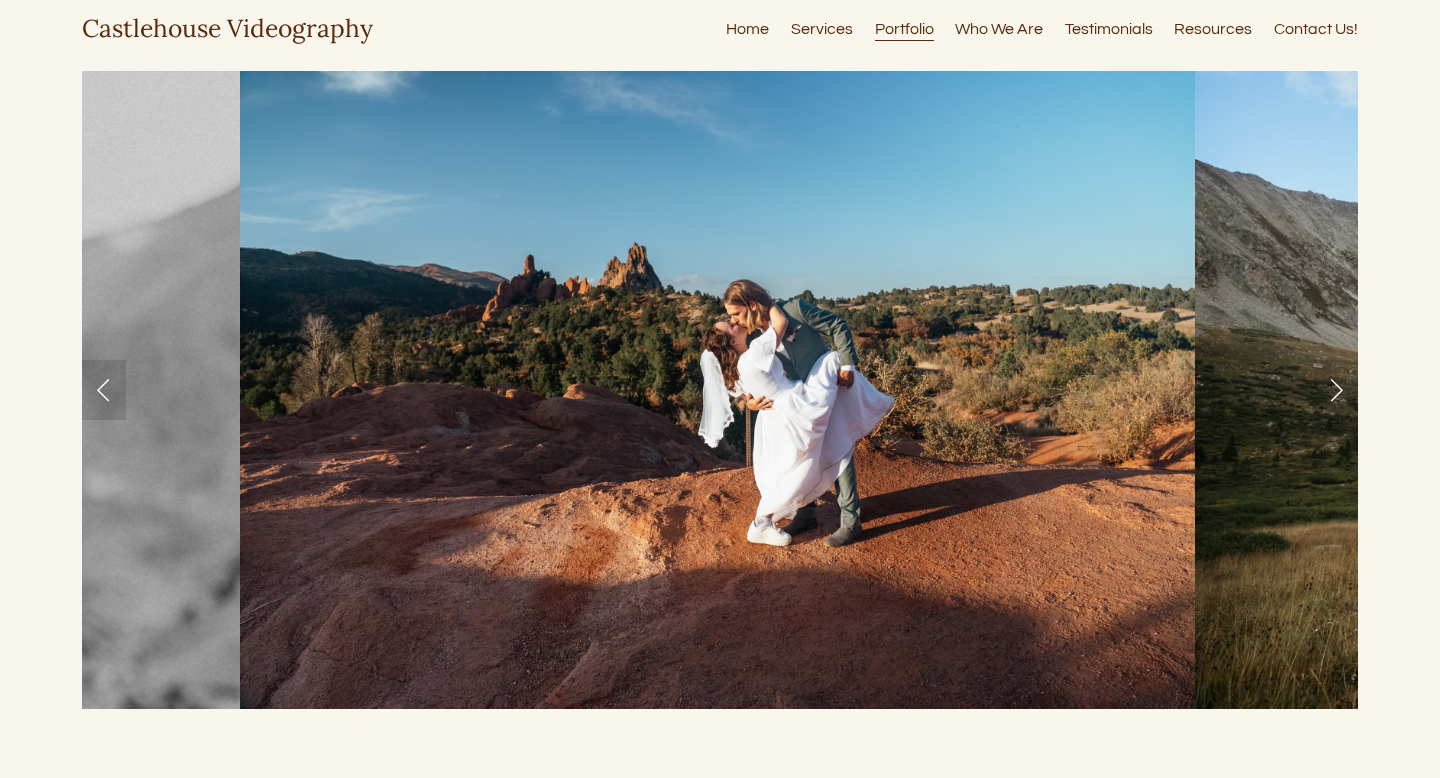 click at bounding box center [1336, 390] 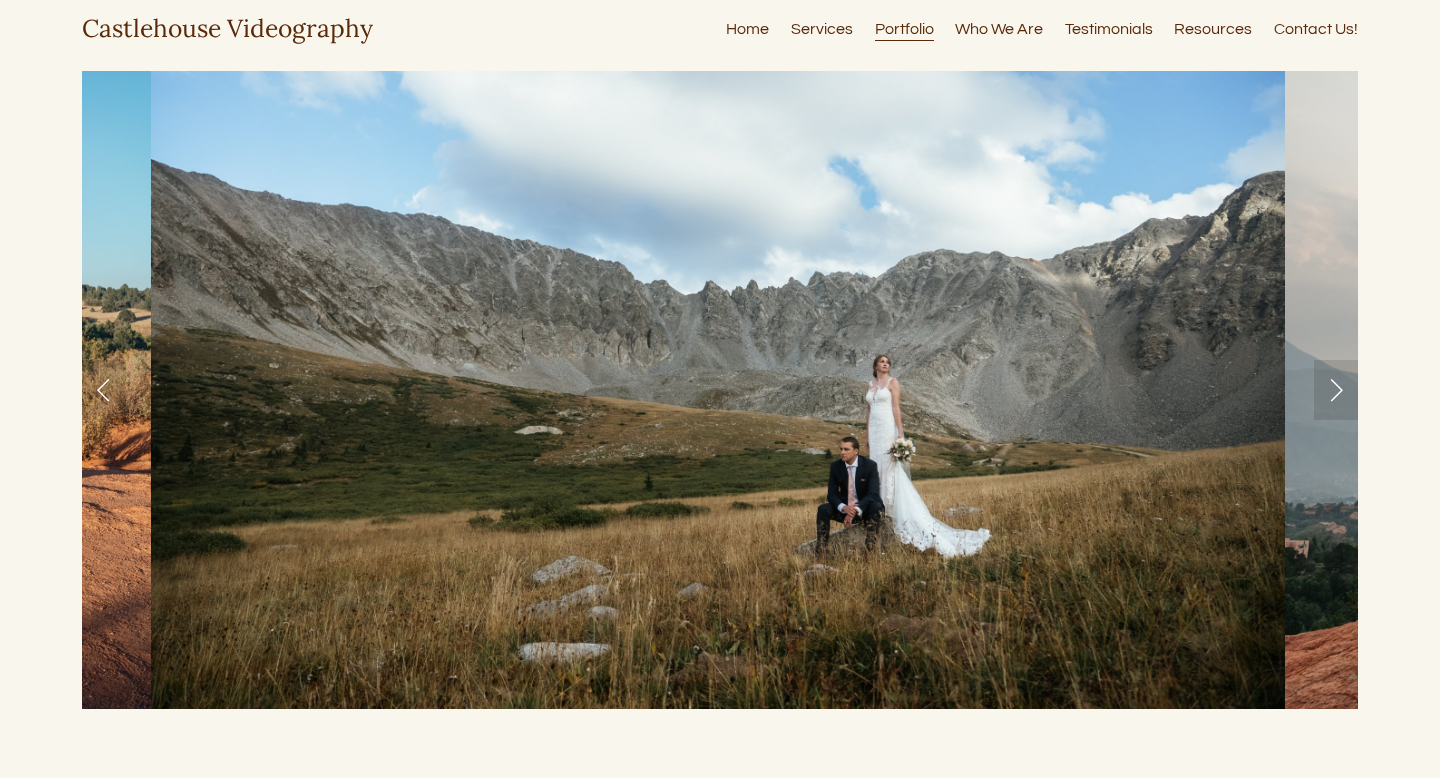 click at bounding box center (1336, 390) 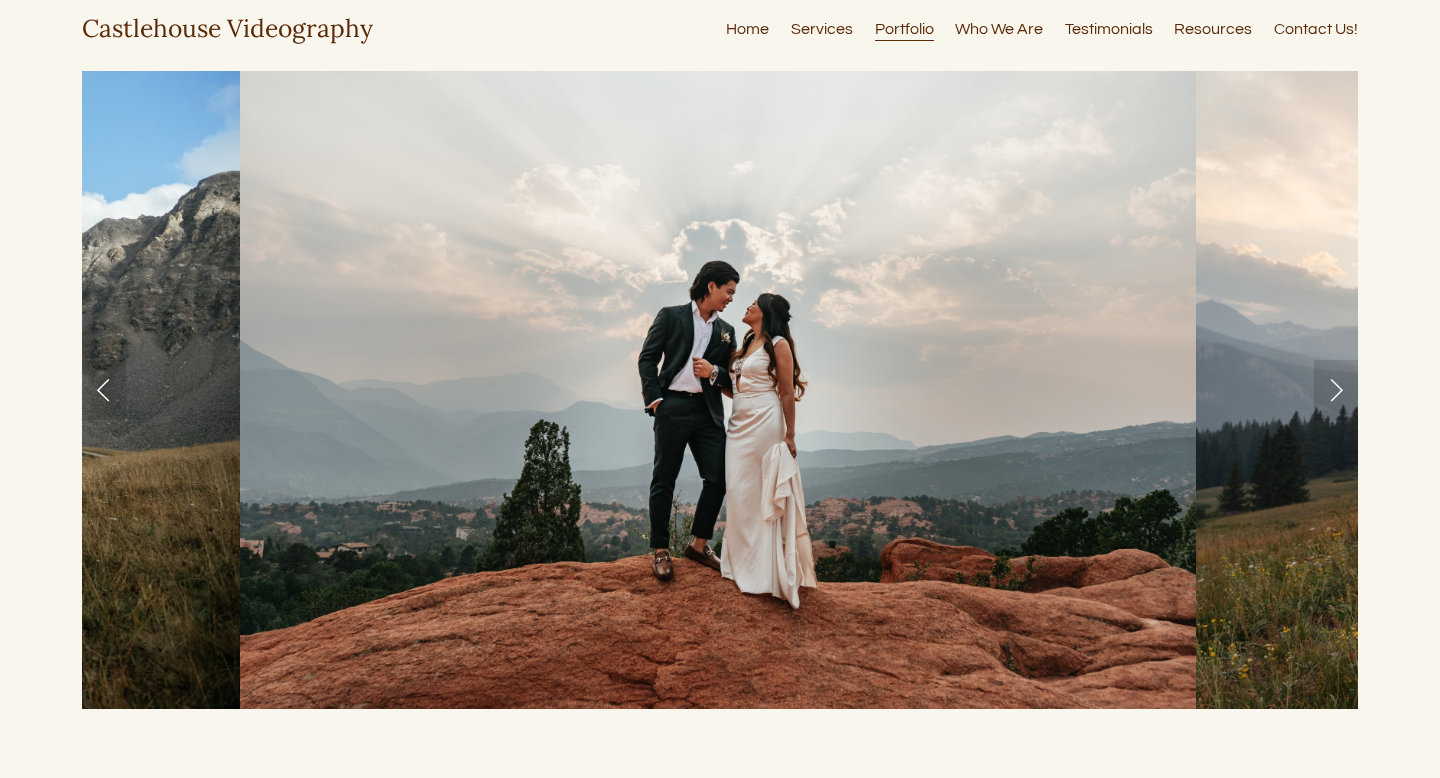 click at bounding box center (1336, 390) 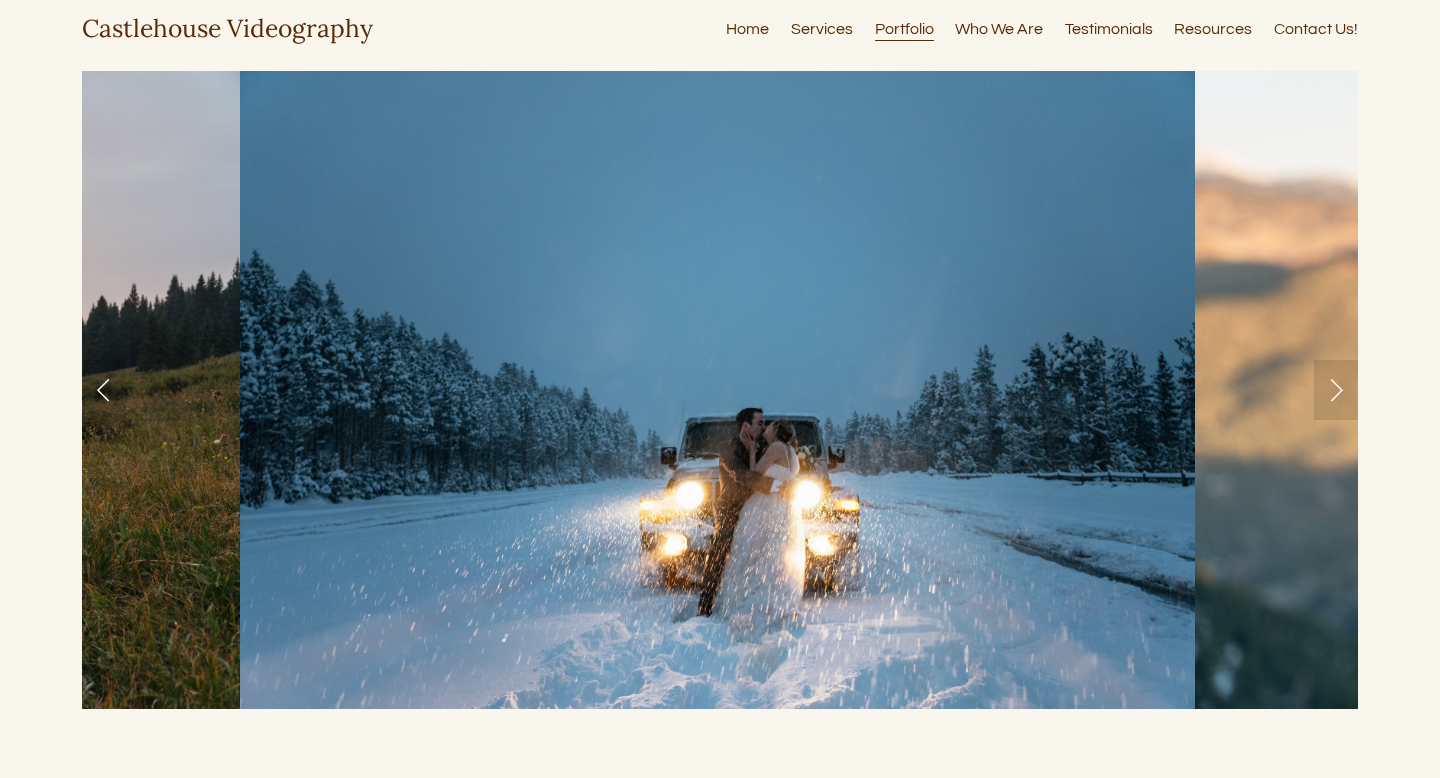 click at bounding box center (1336, 390) 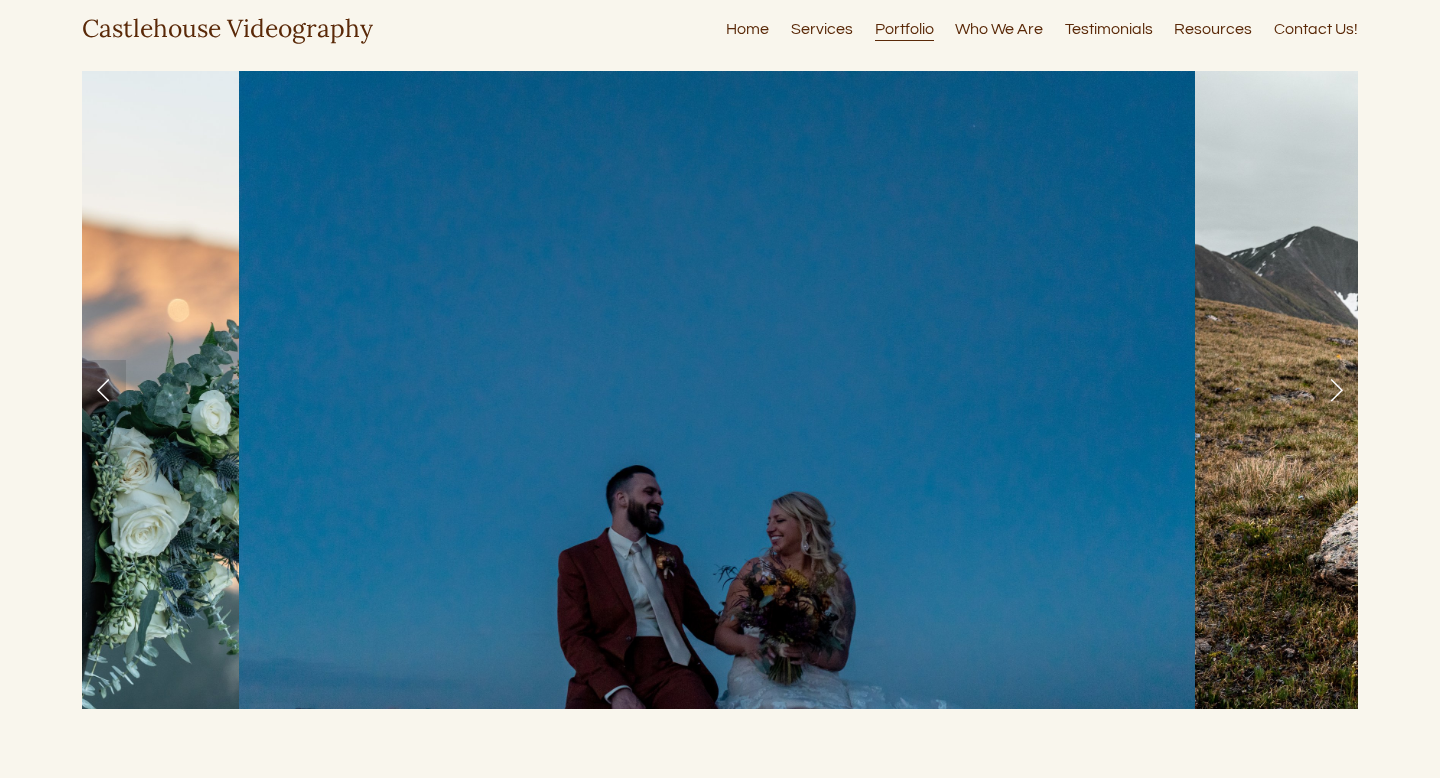 click at bounding box center [1336, 390] 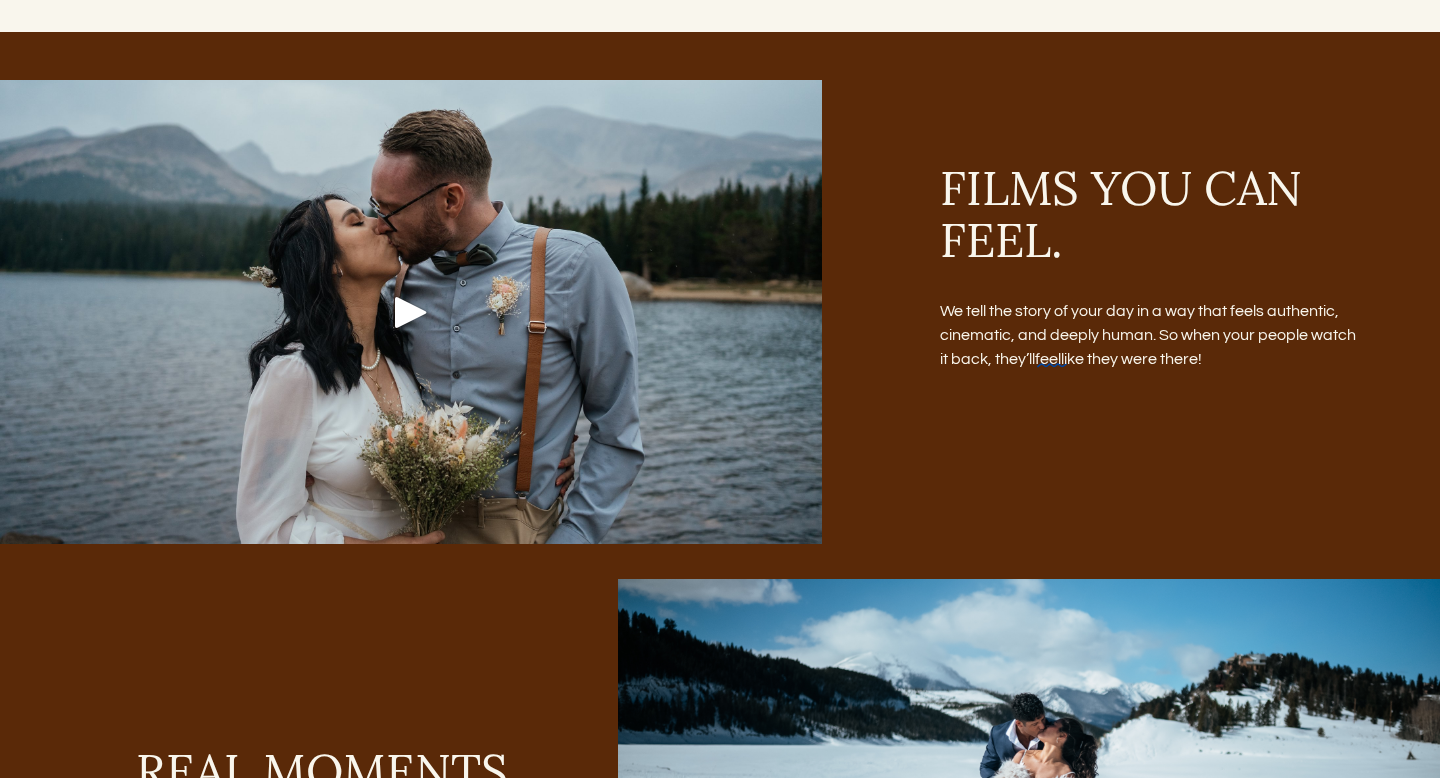 scroll, scrollTop: 1735, scrollLeft: 0, axis: vertical 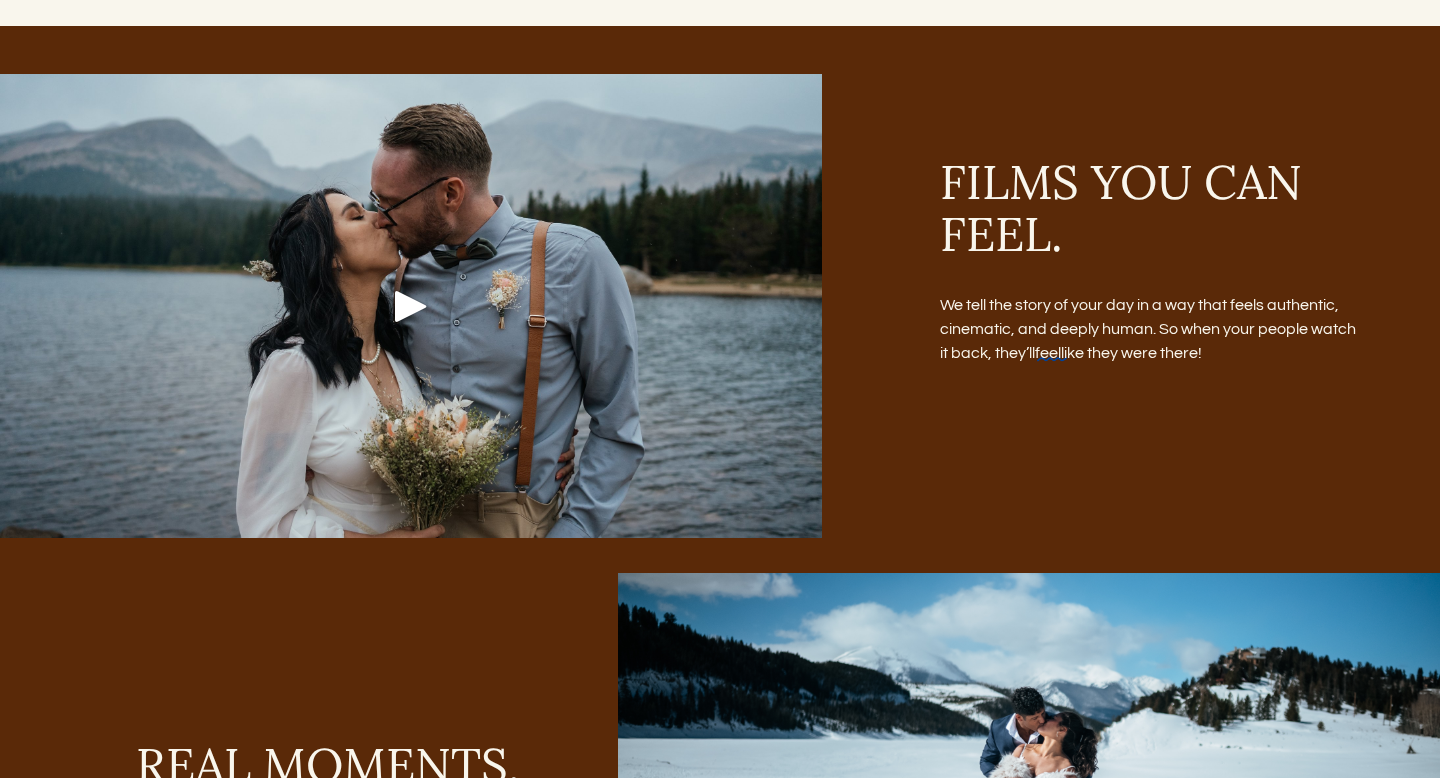 click 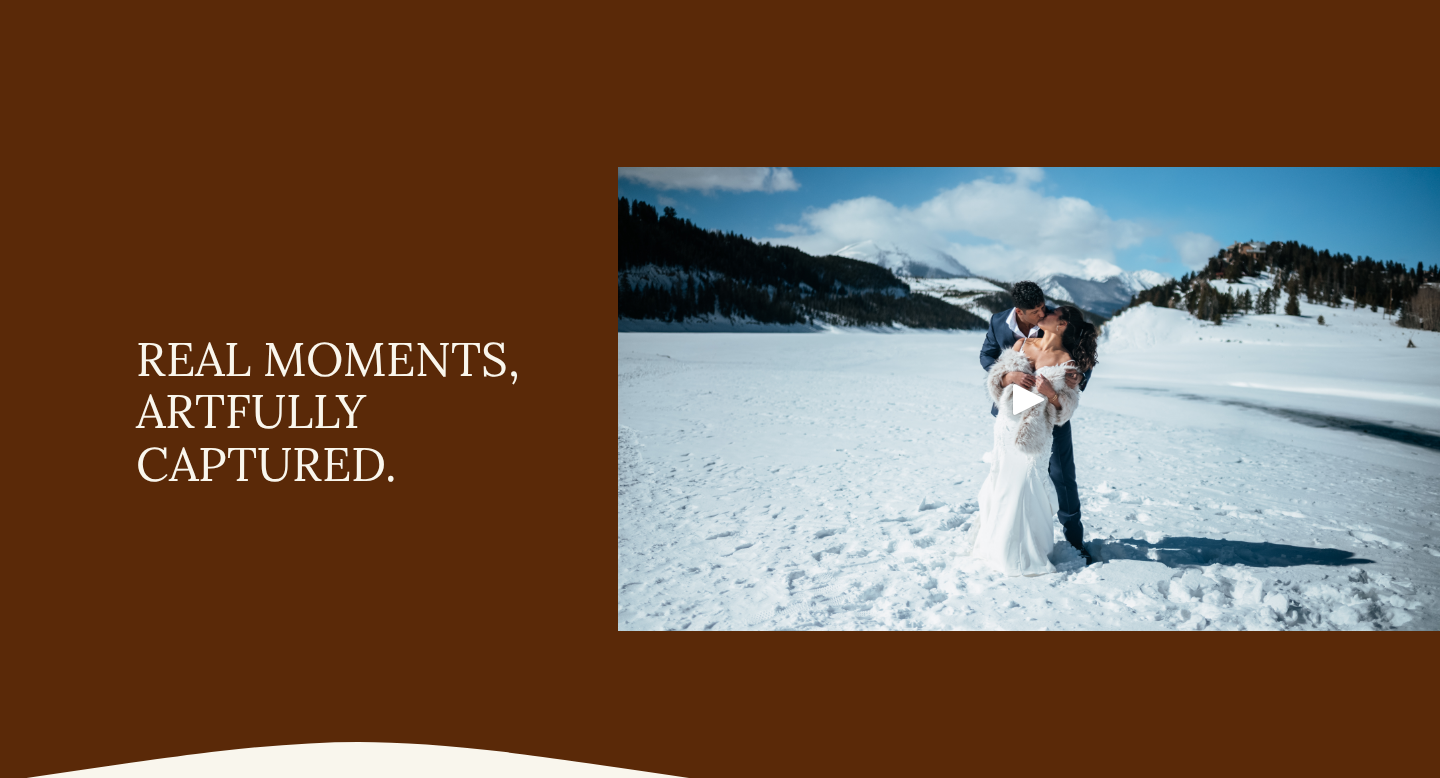 scroll, scrollTop: 2235, scrollLeft: 0, axis: vertical 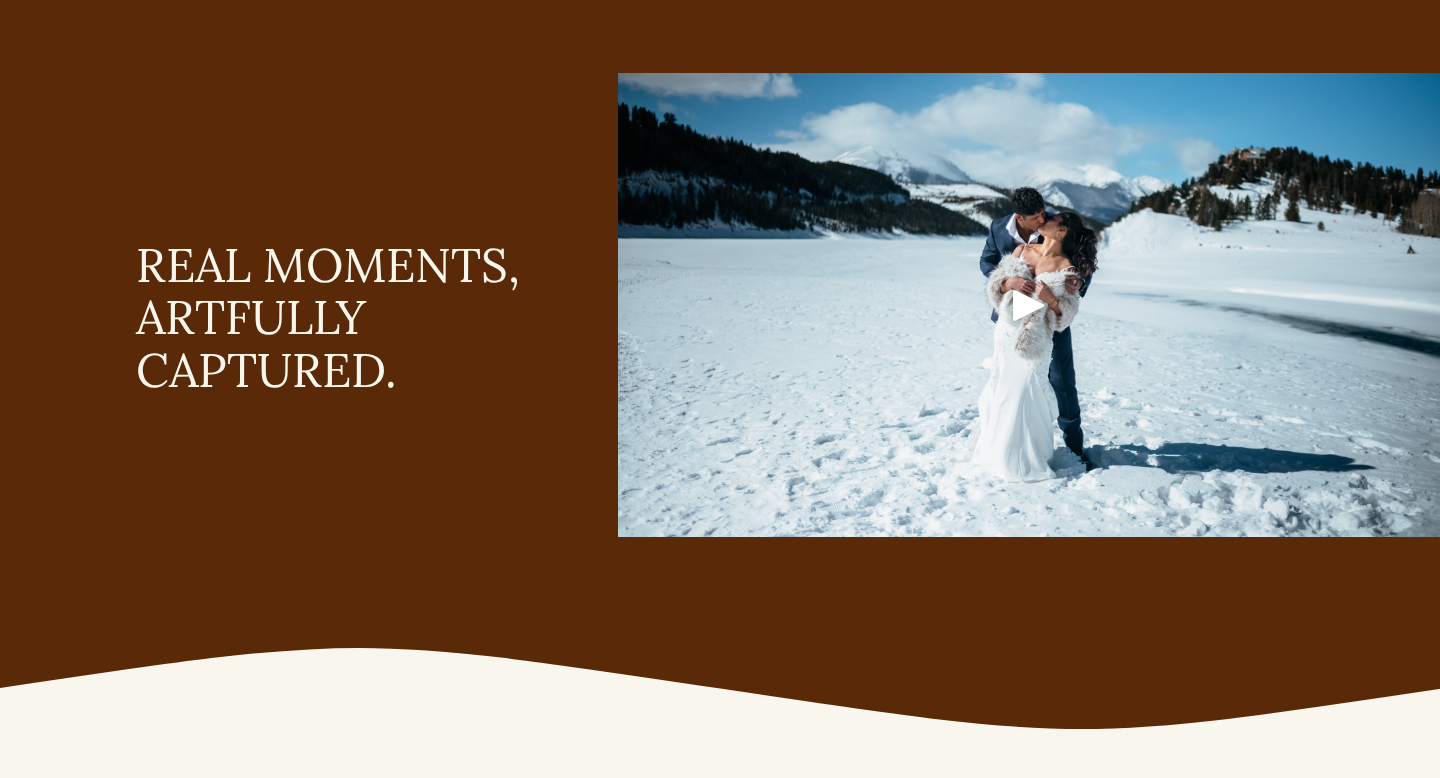 click 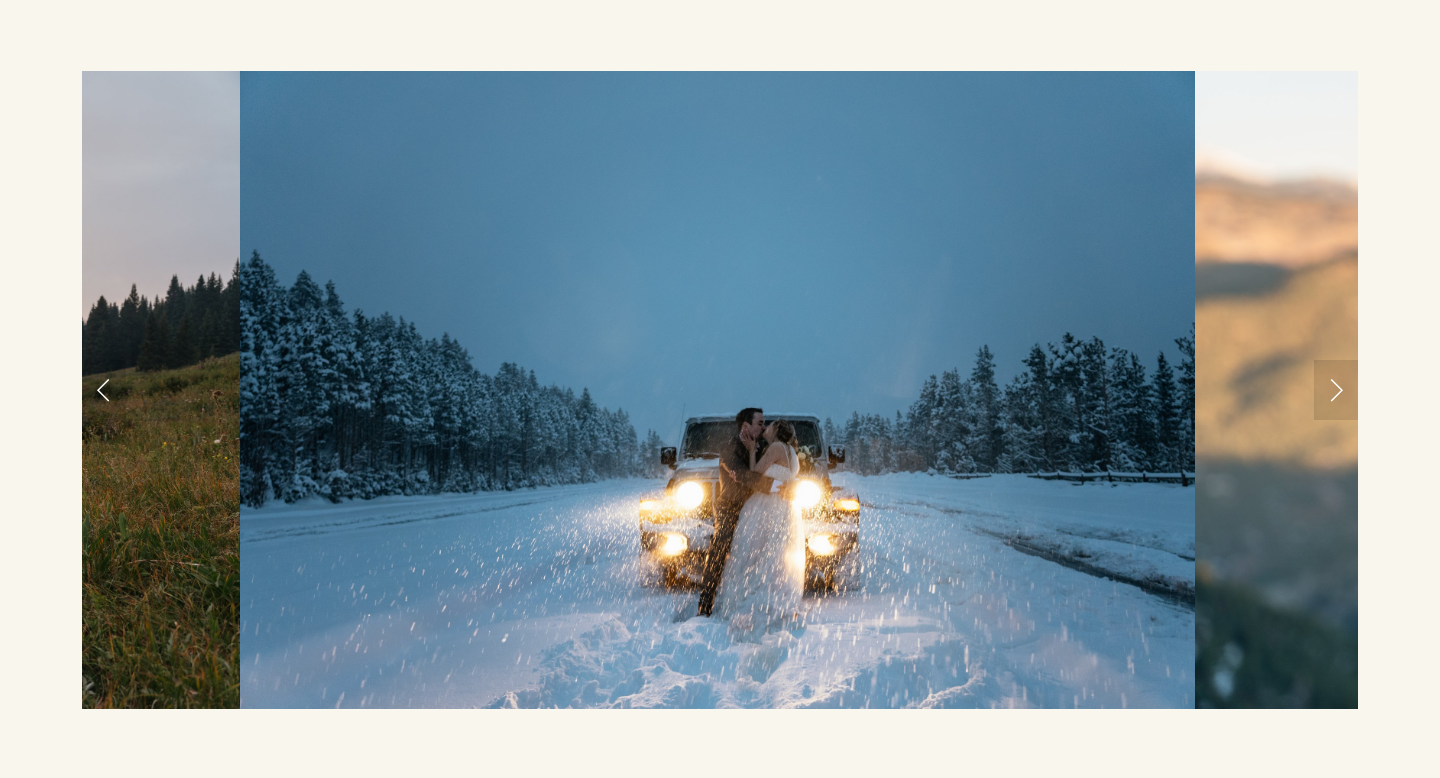 scroll, scrollTop: 929, scrollLeft: 0, axis: vertical 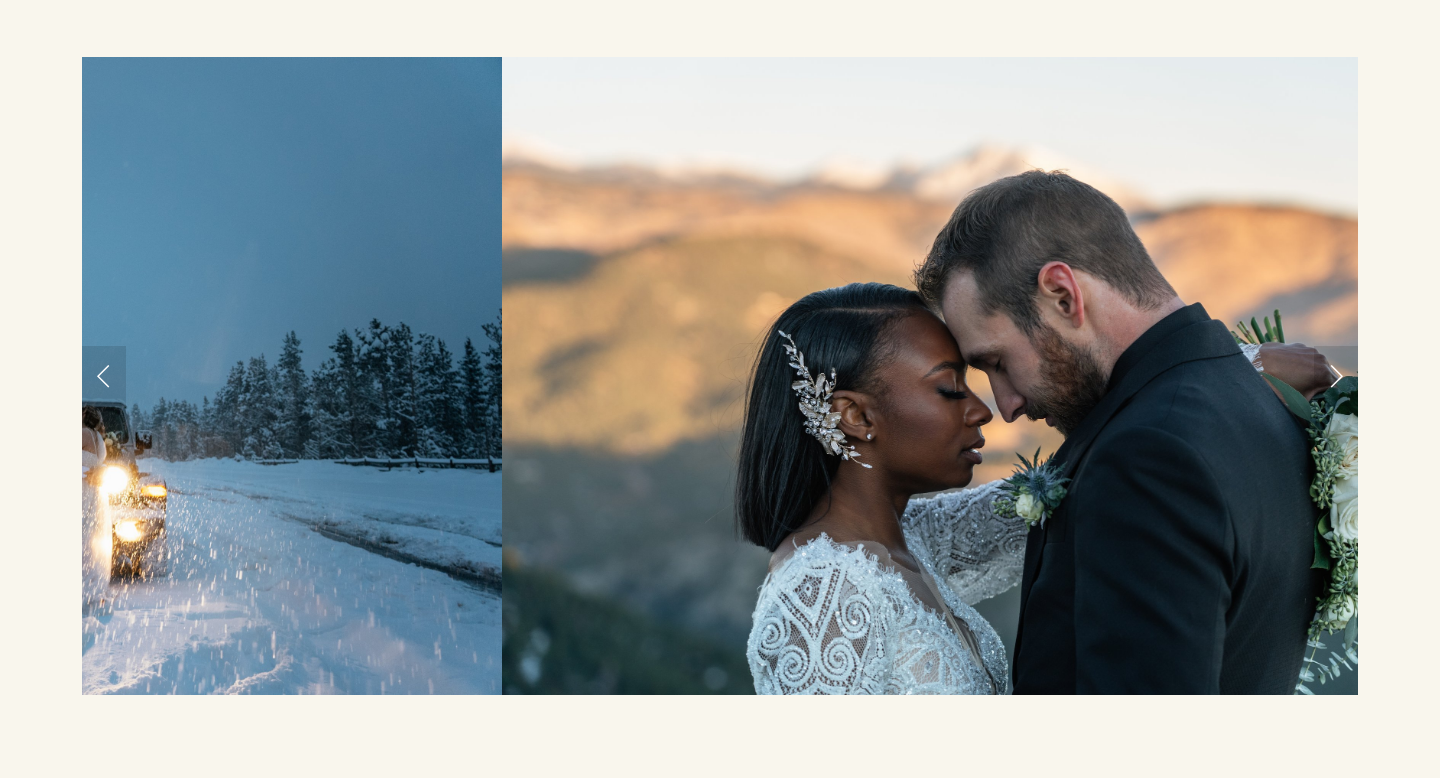 click at bounding box center [980, 376] 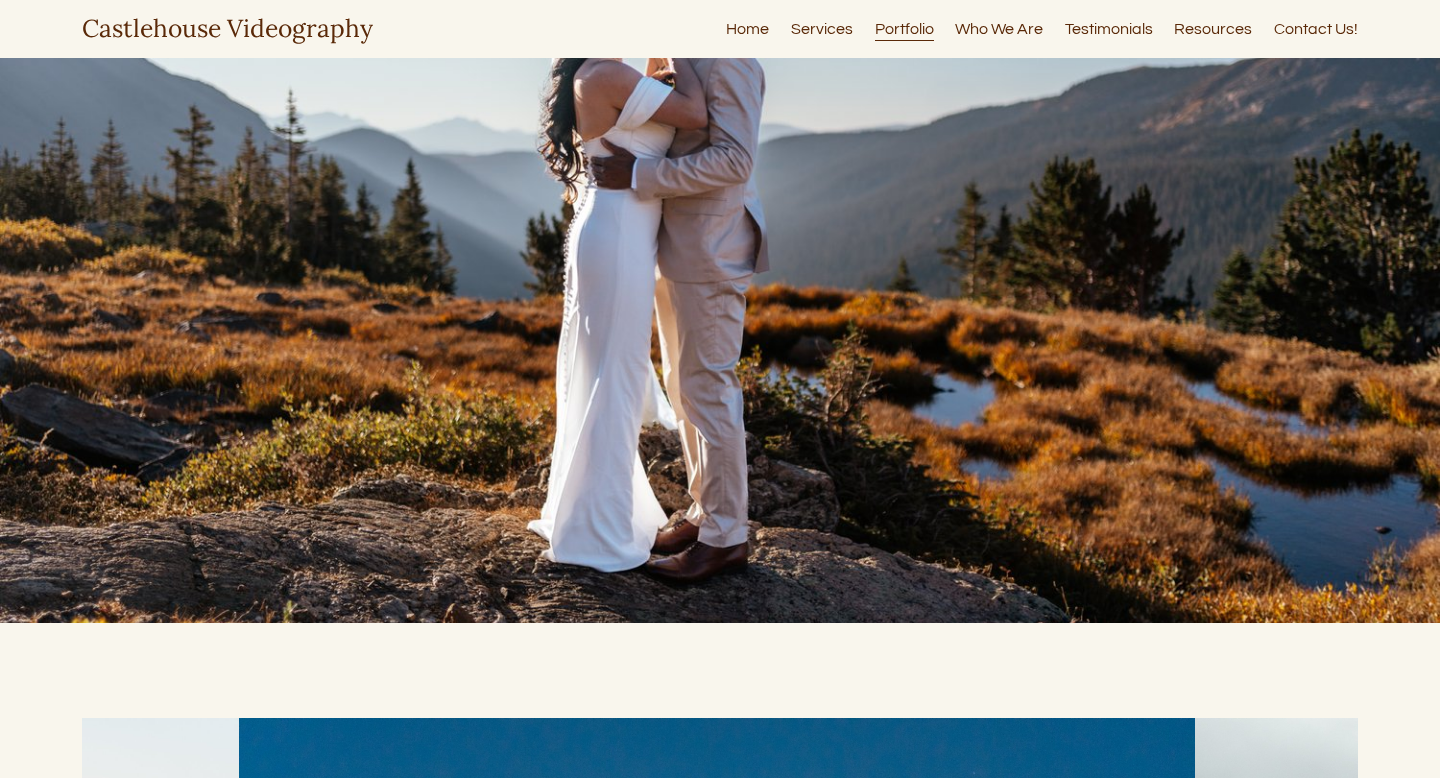 scroll, scrollTop: 0, scrollLeft: 0, axis: both 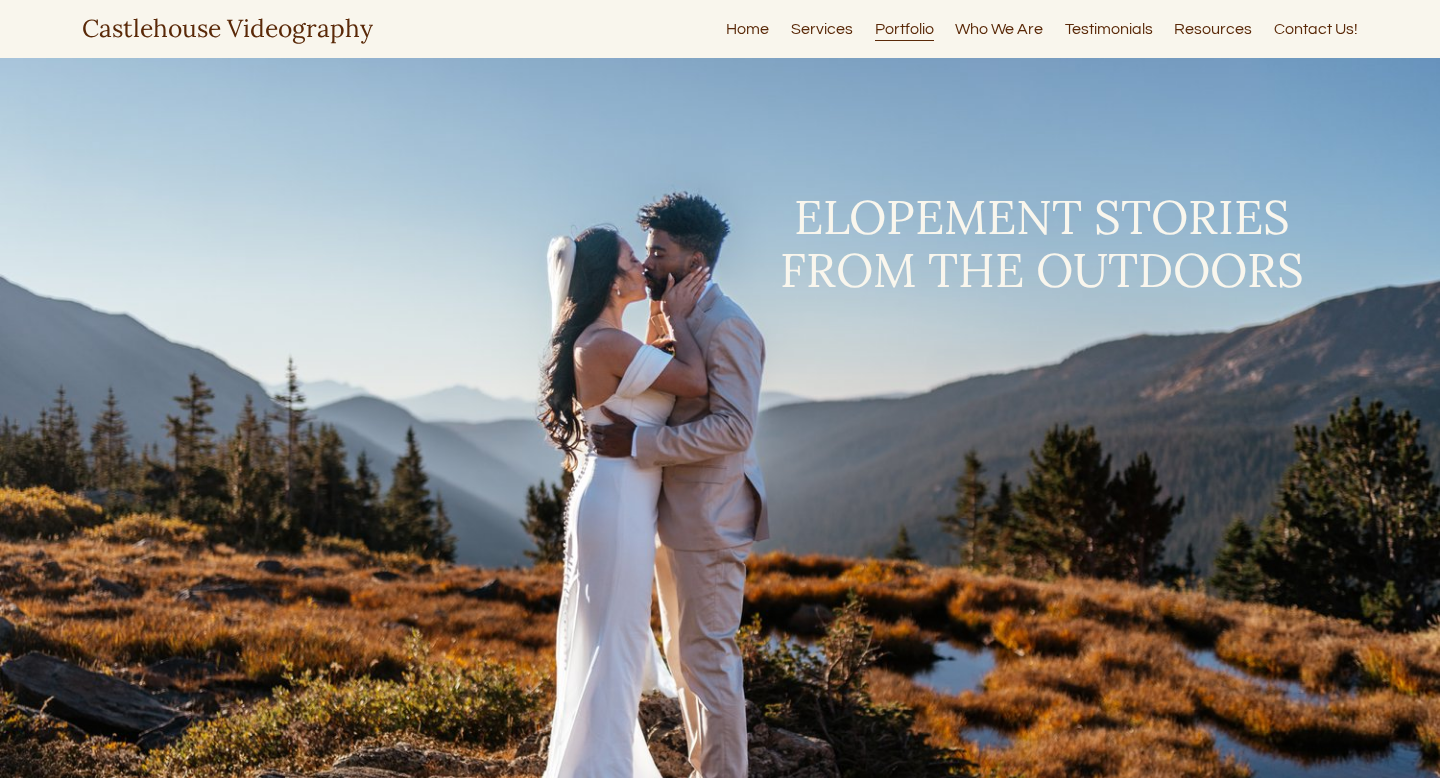 click on "Contact Us!" at bounding box center [1316, 29] 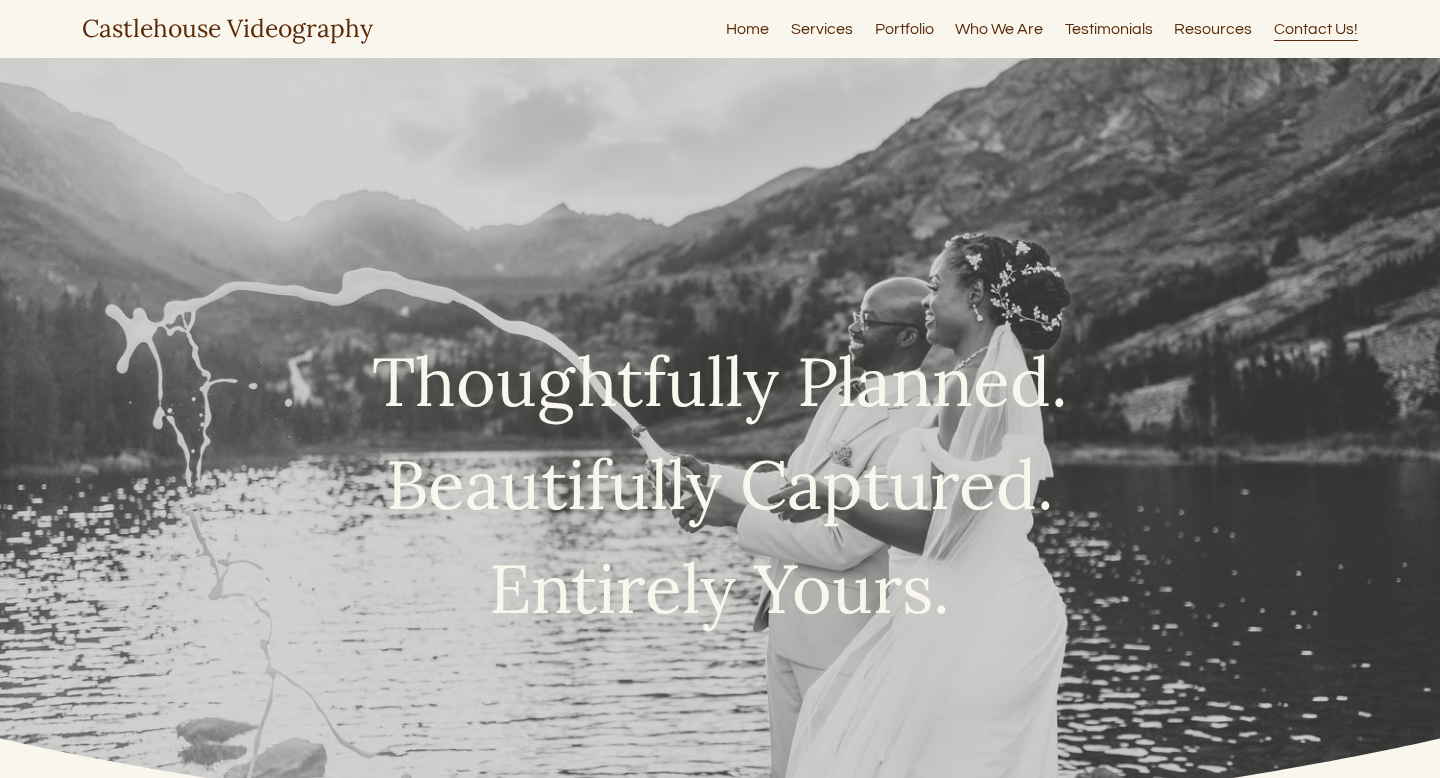 scroll, scrollTop: 0, scrollLeft: 0, axis: both 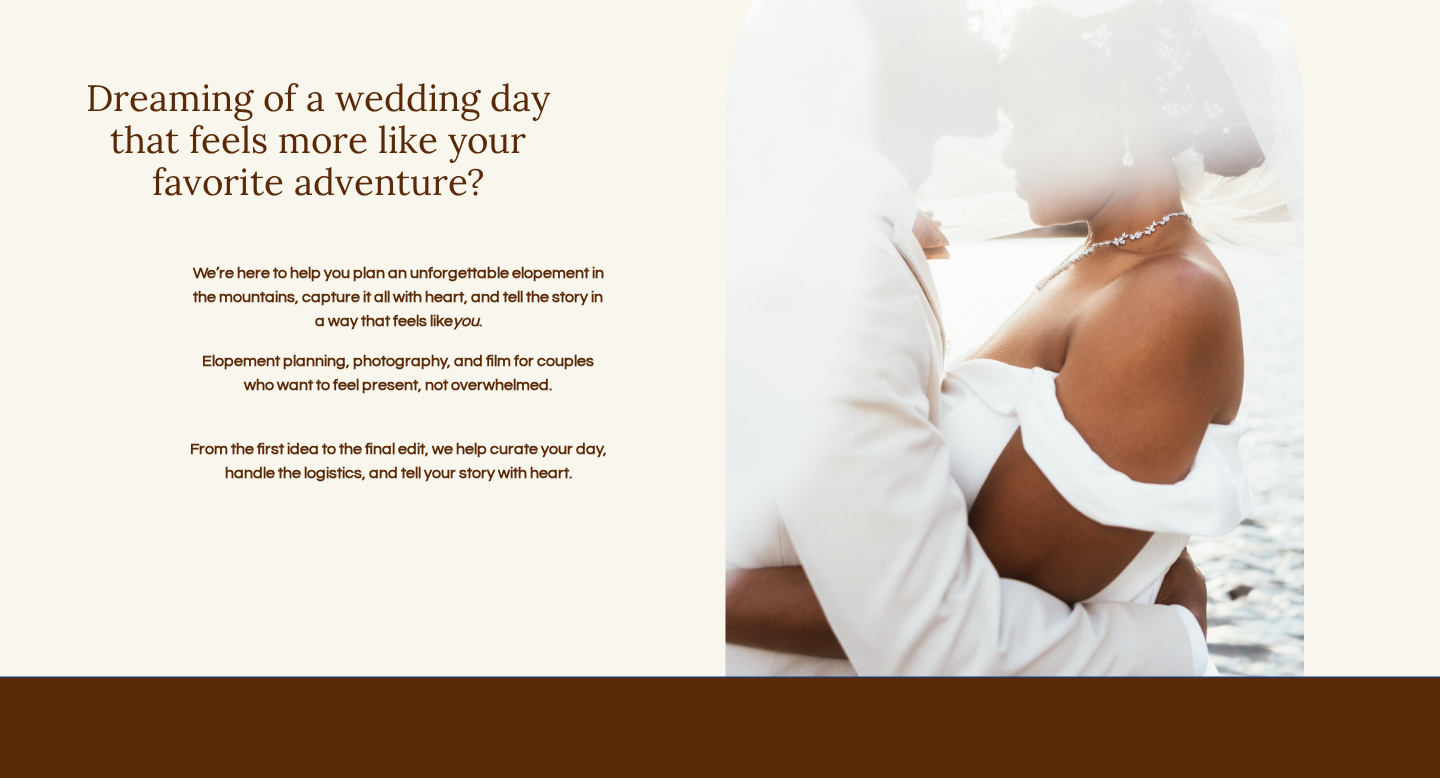 click on "FOR THE WILDLY IN LOVE
Dreaming of a wedding day that feels more like your favorite adventure?
you ." at bounding box center [720, 257] 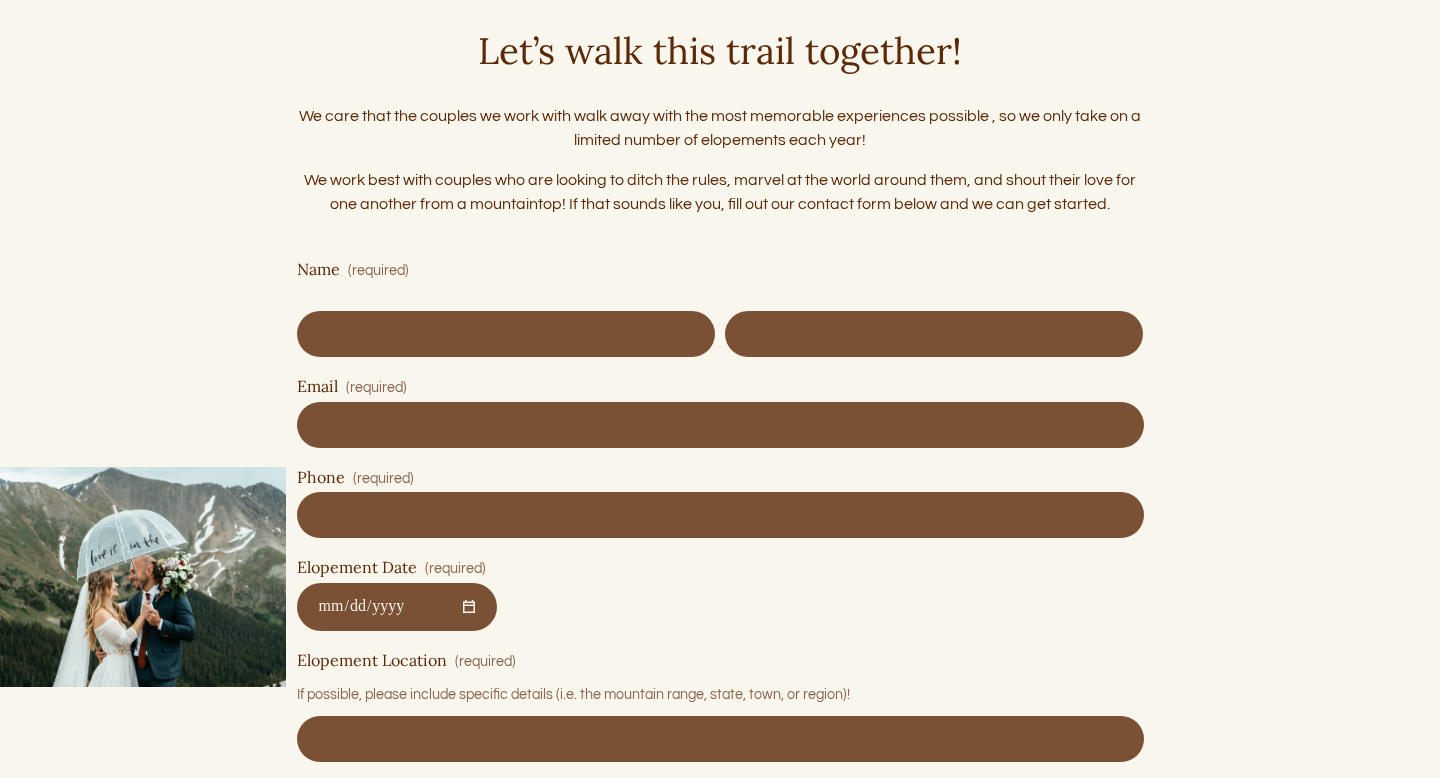 scroll, scrollTop: 7687, scrollLeft: 0, axis: vertical 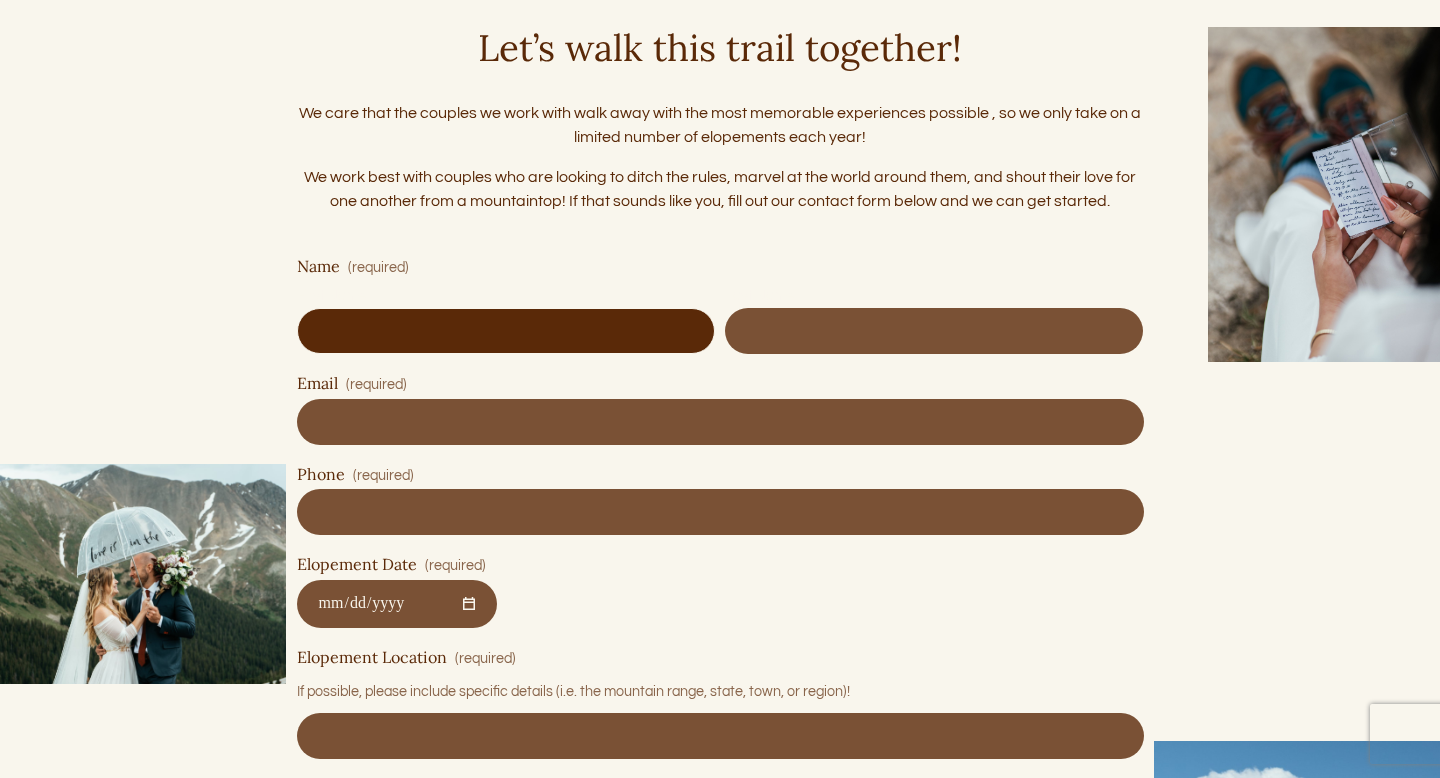 click on "First Name" at bounding box center [506, 331] 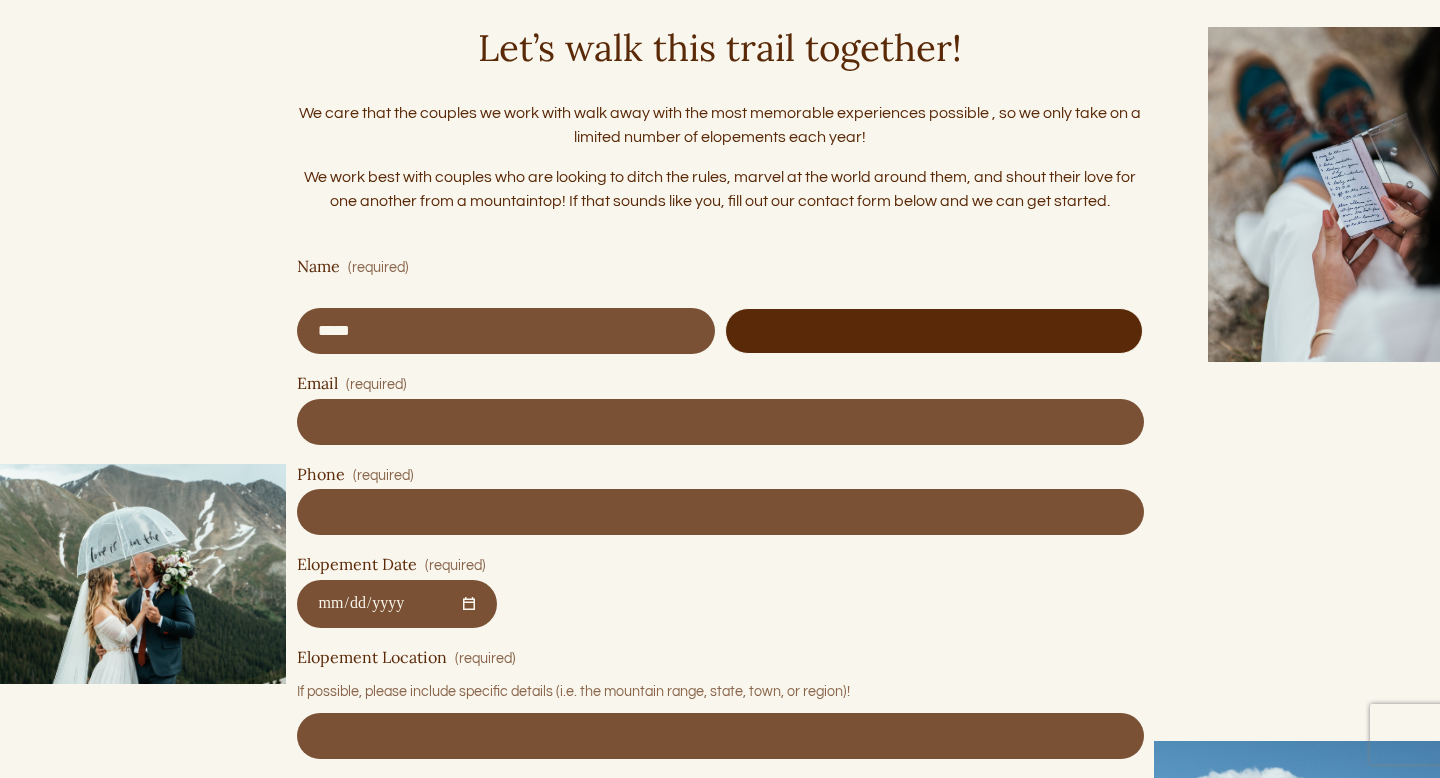 type on "********" 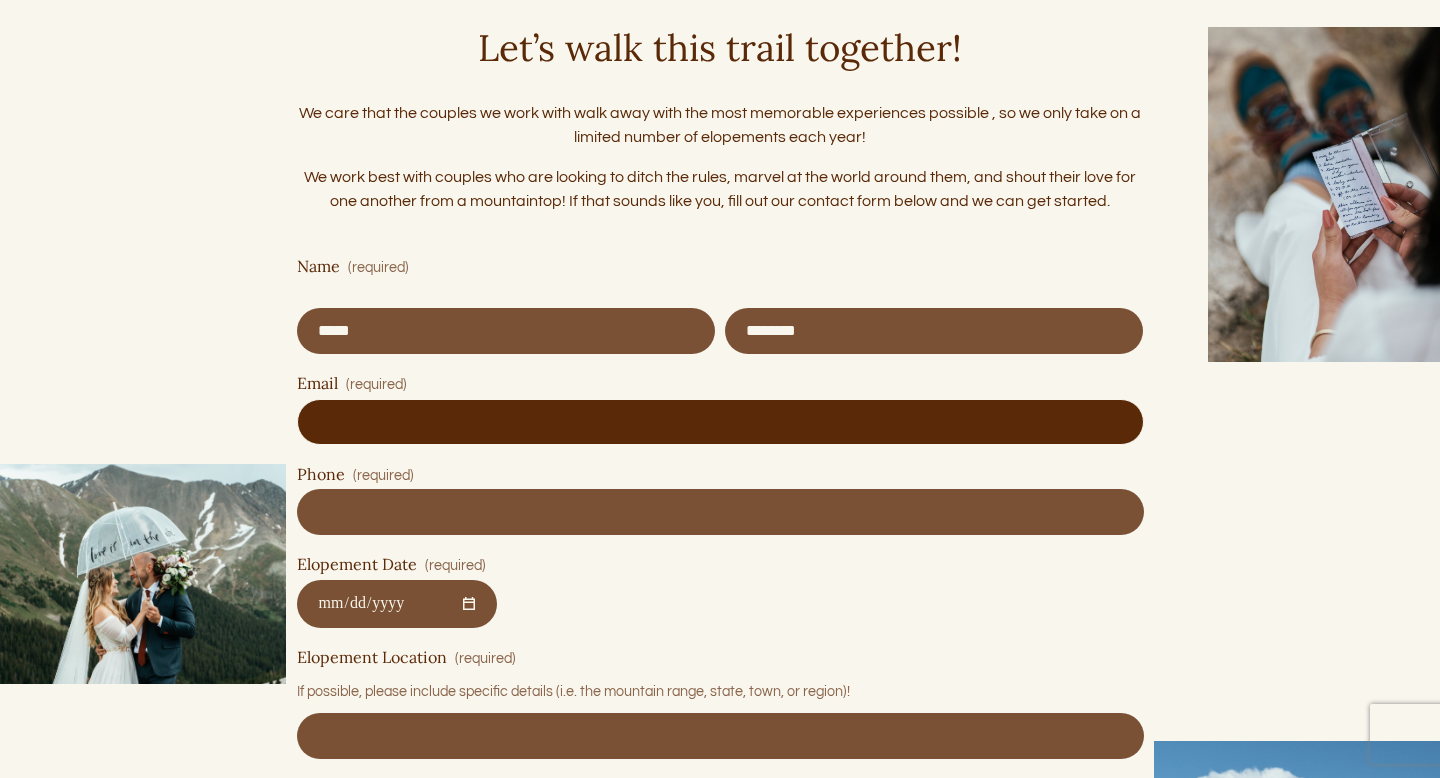 type on "**********" 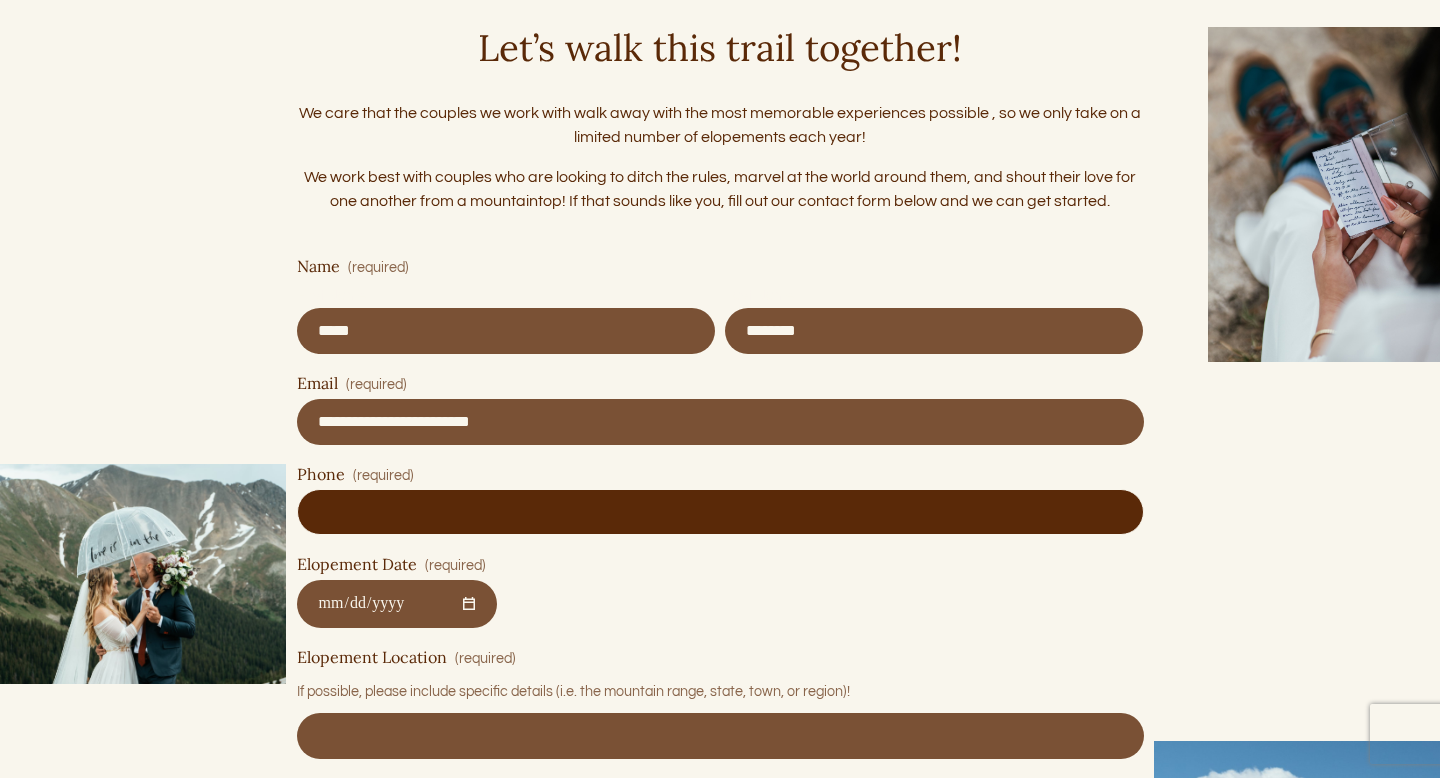 type on "**********" 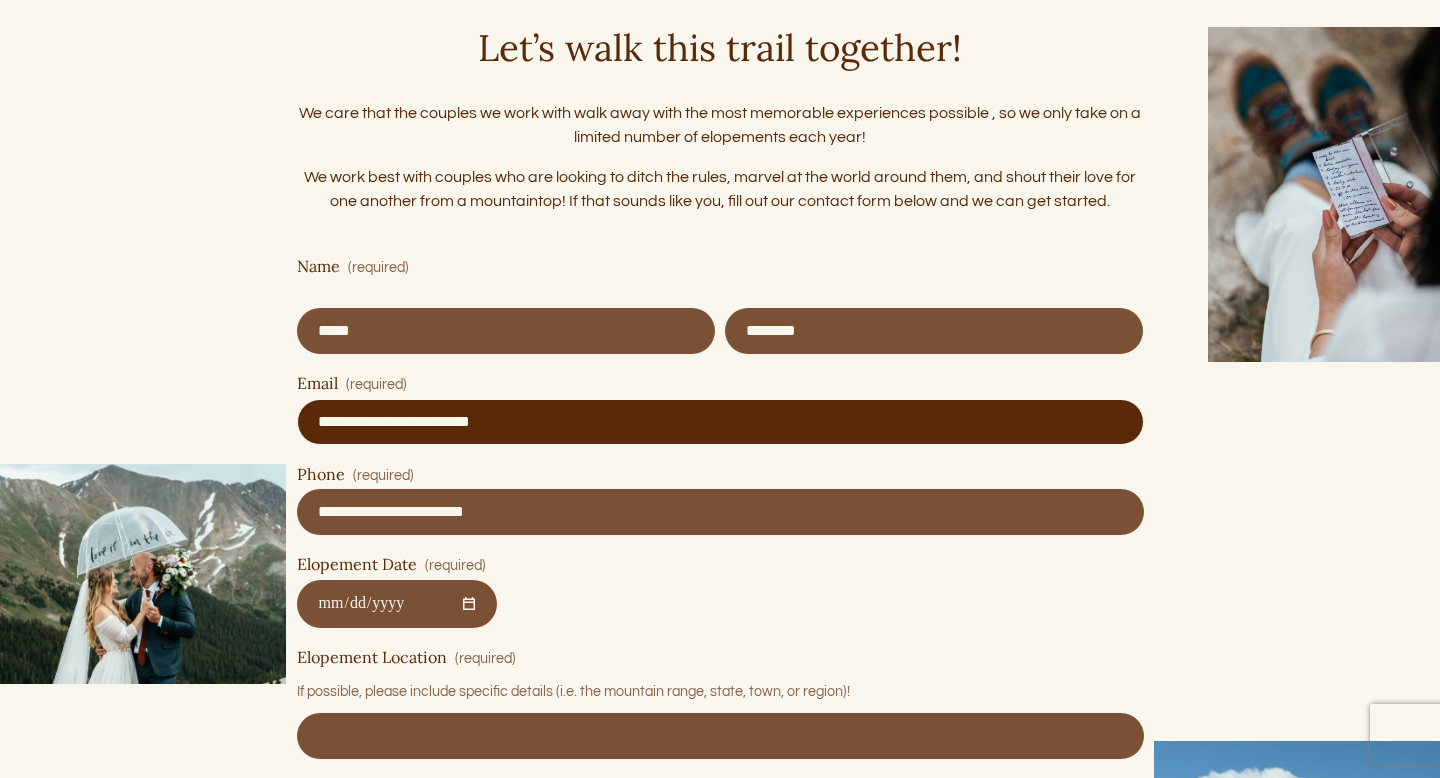 drag, startPoint x: 436, startPoint y: 420, endPoint x: 328, endPoint y: 419, distance: 108.00463 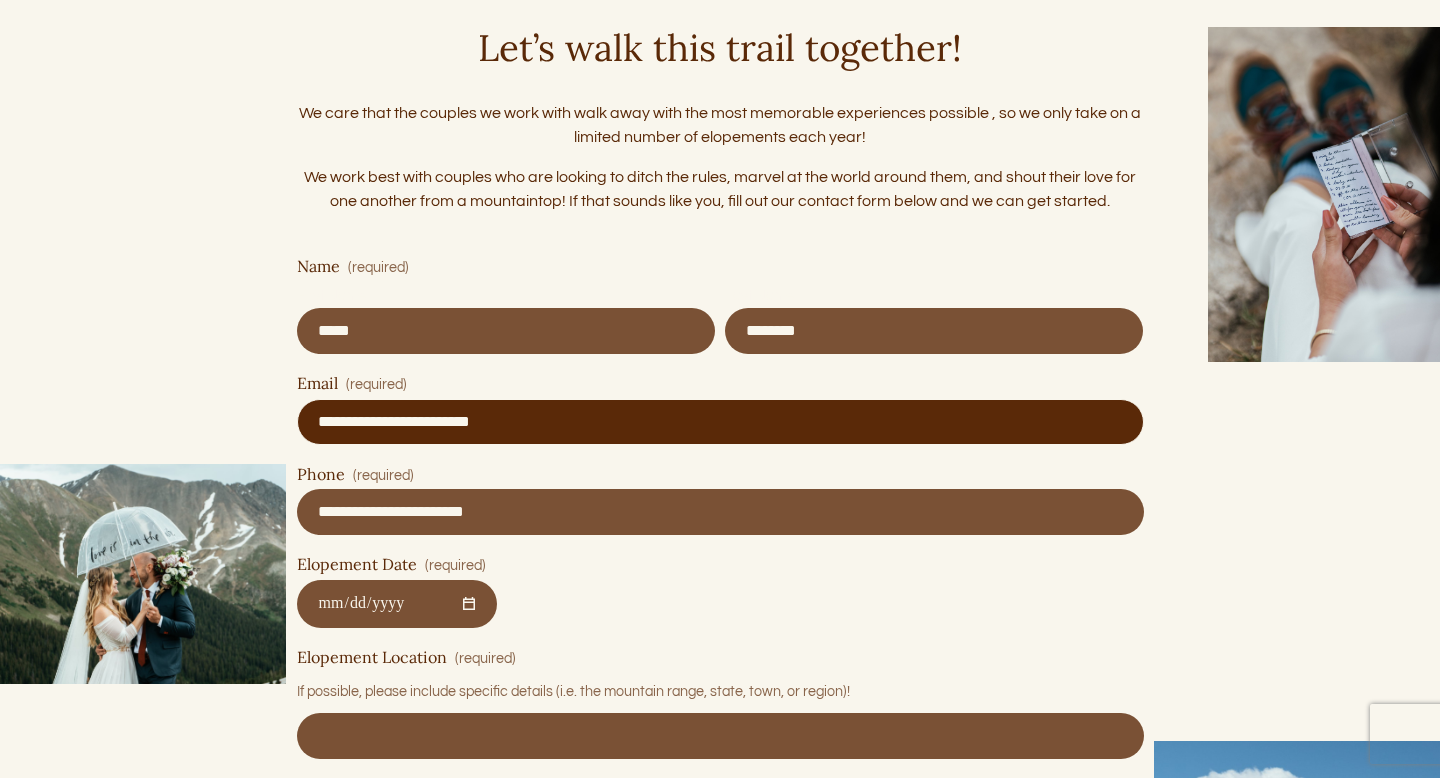 click on "**********" at bounding box center [720, 422] 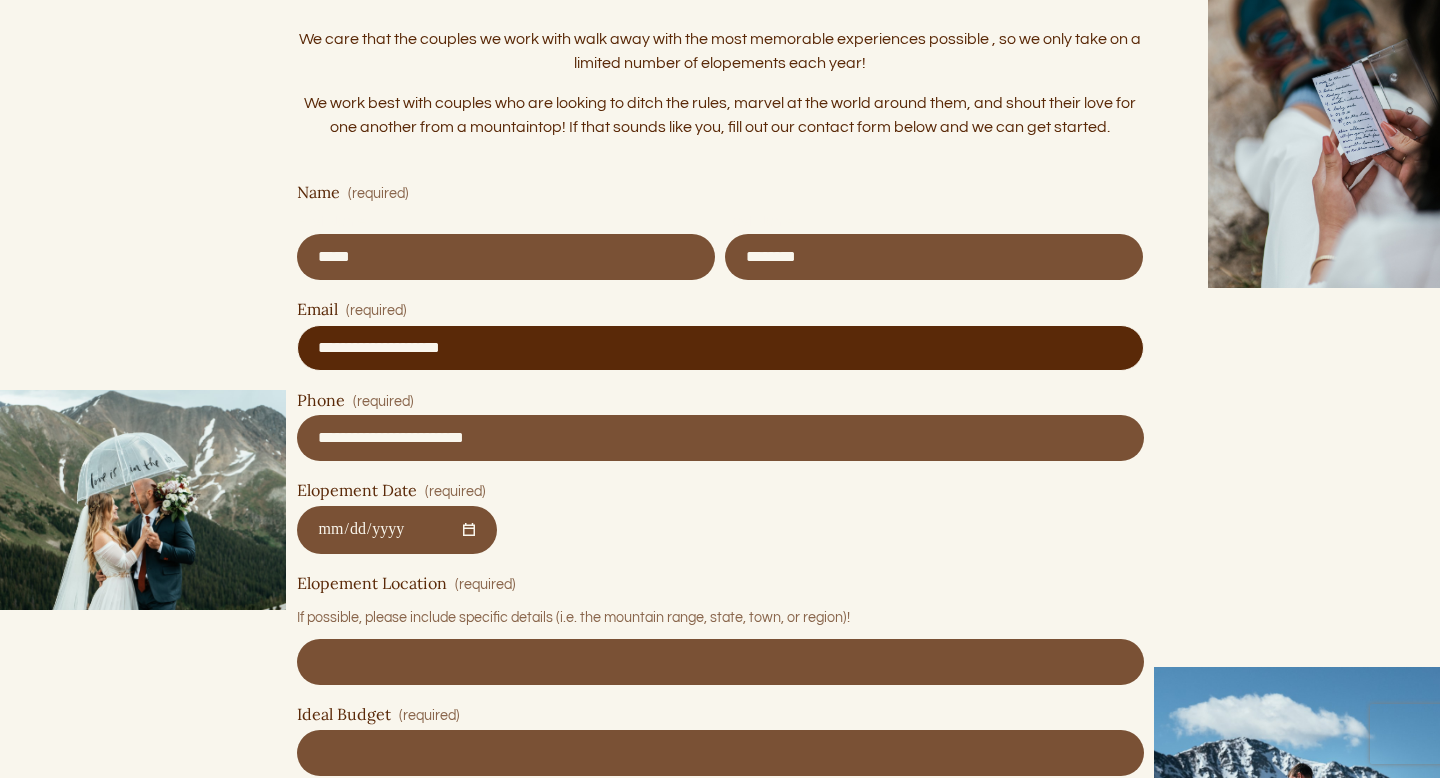 scroll, scrollTop: 7787, scrollLeft: 0, axis: vertical 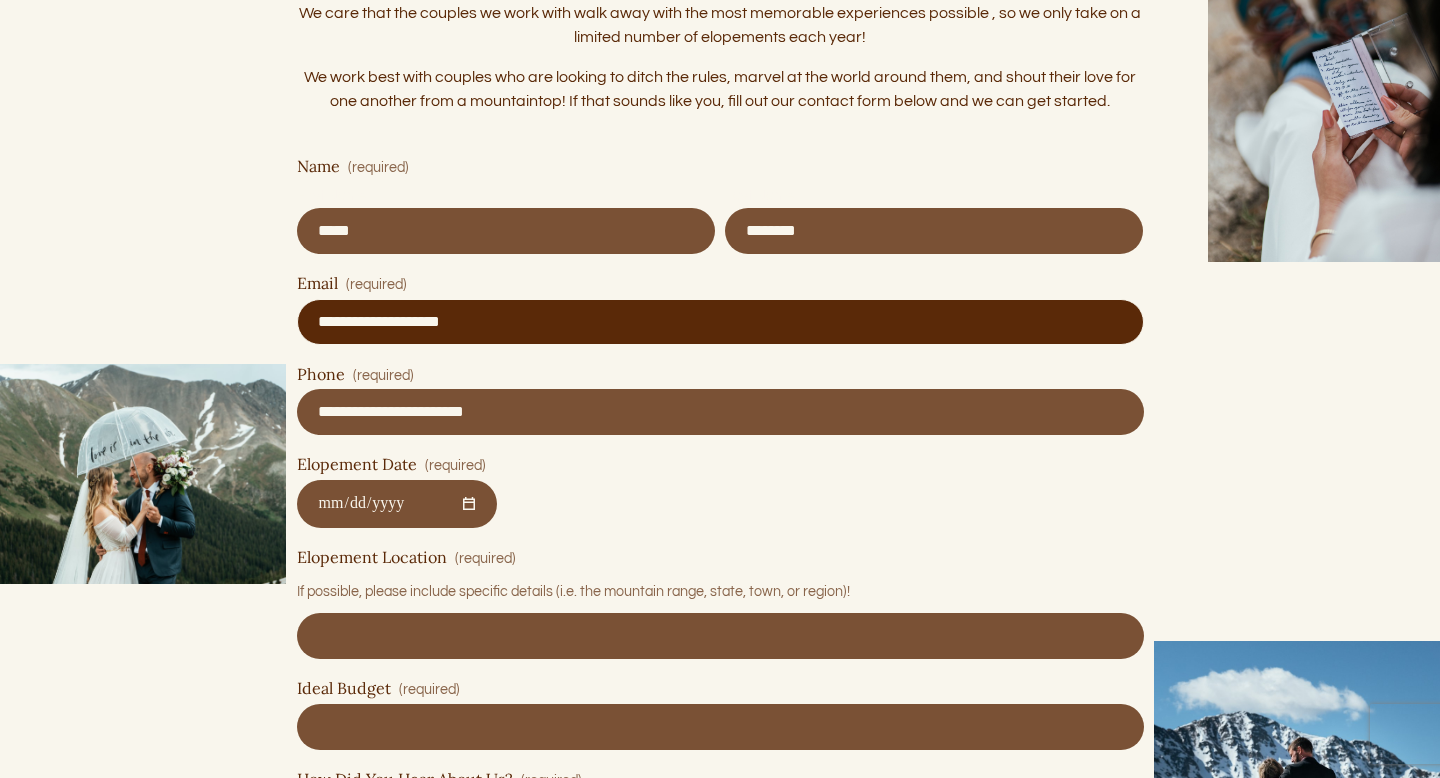 type on "**********" 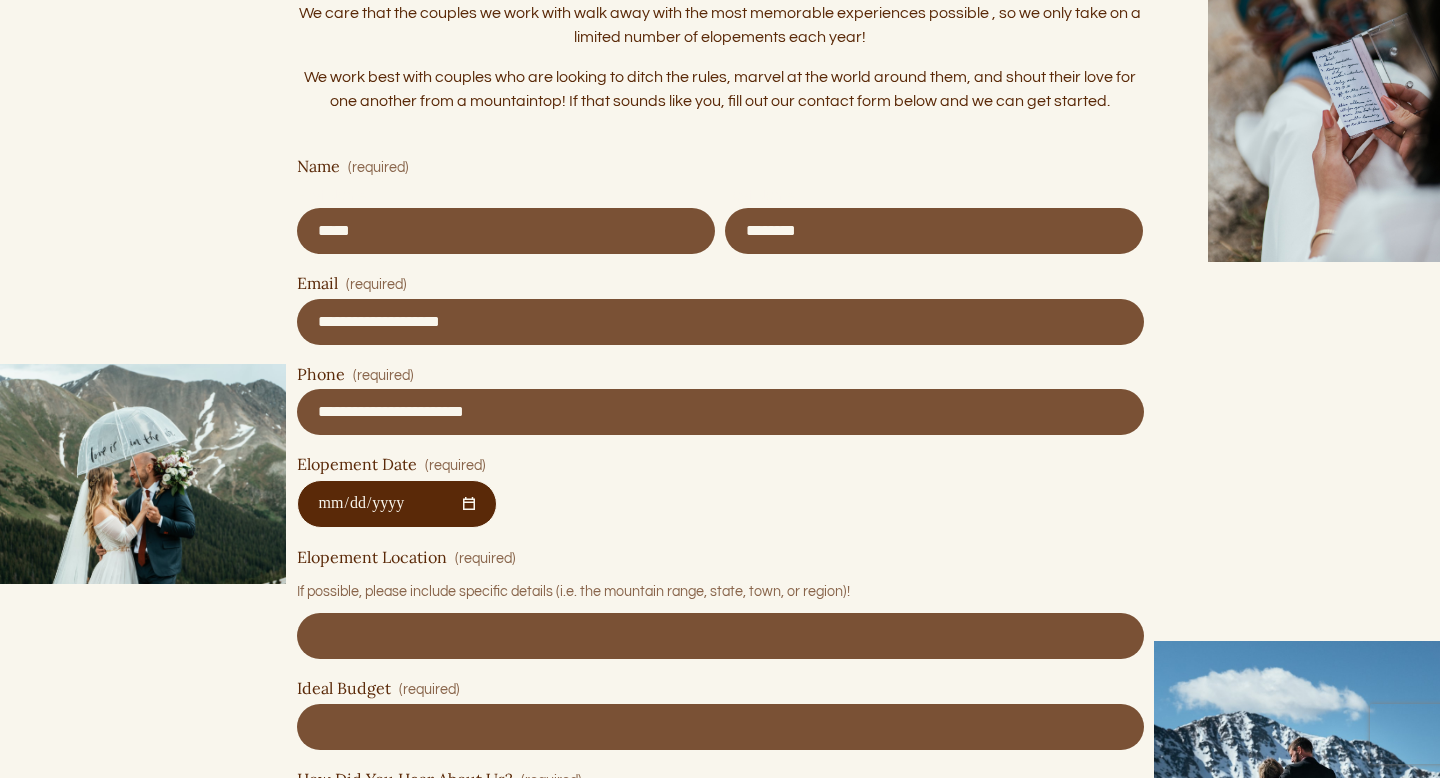 click on "Elopement Date (required)" at bounding box center [397, 504] 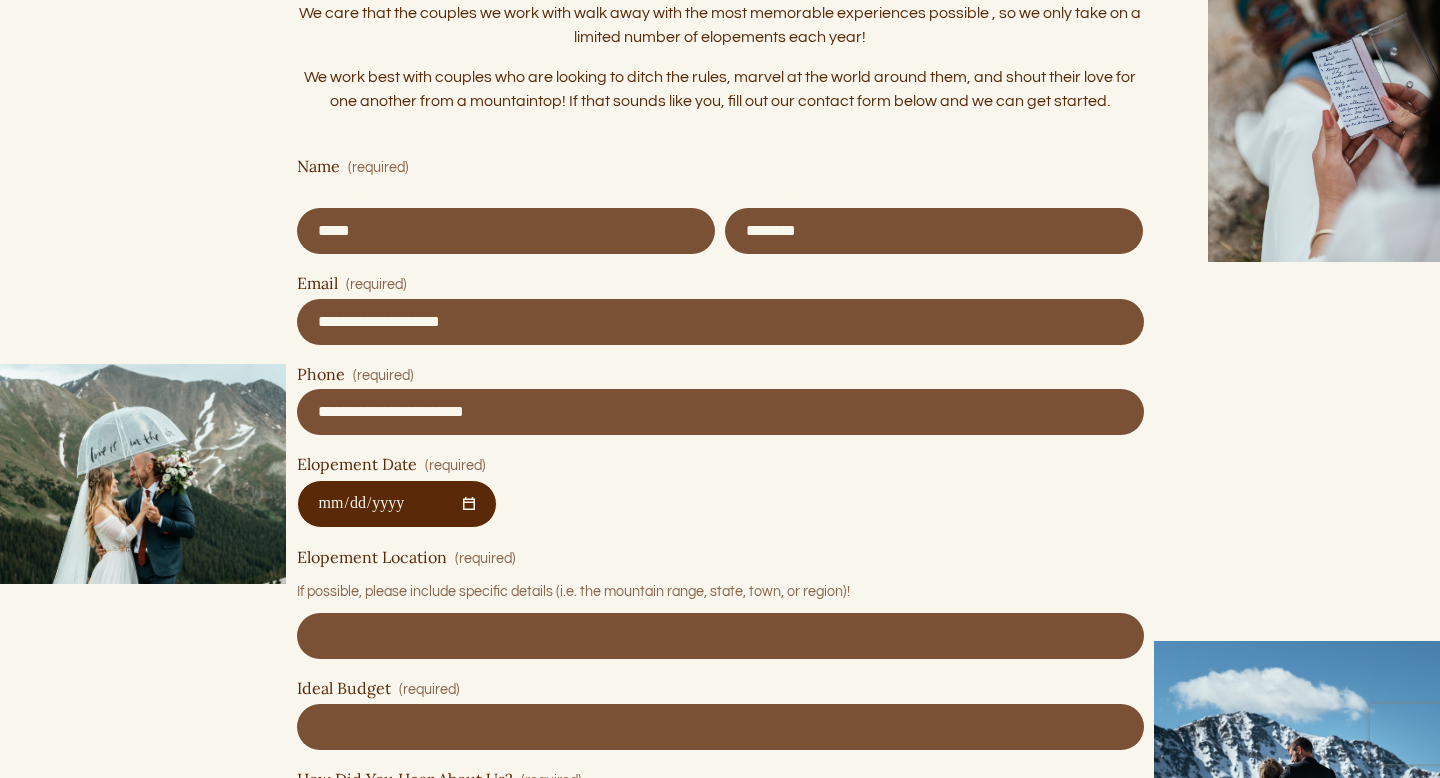 type on "**********" 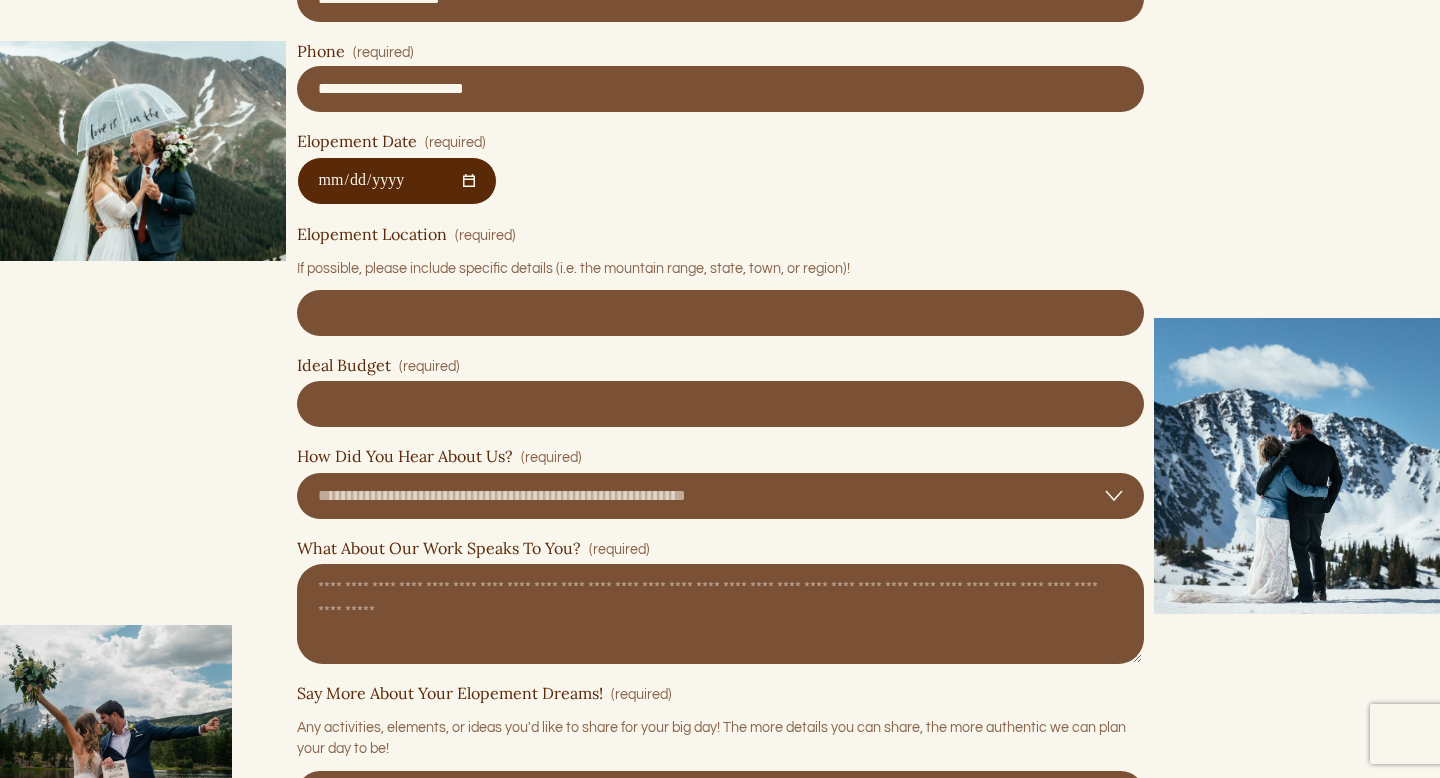 scroll, scrollTop: 8111, scrollLeft: 0, axis: vertical 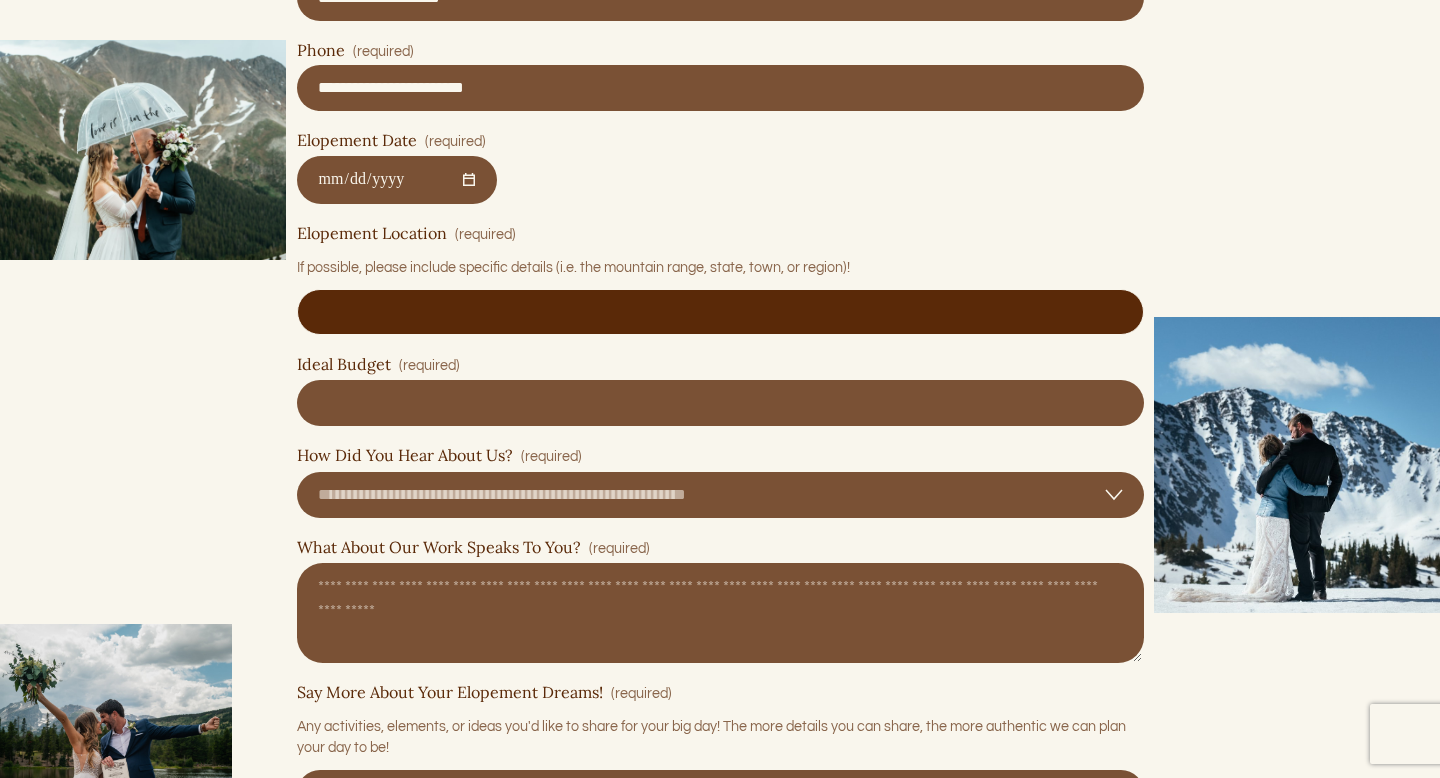 click on "Elopement Location (required)" at bounding box center [720, 312] 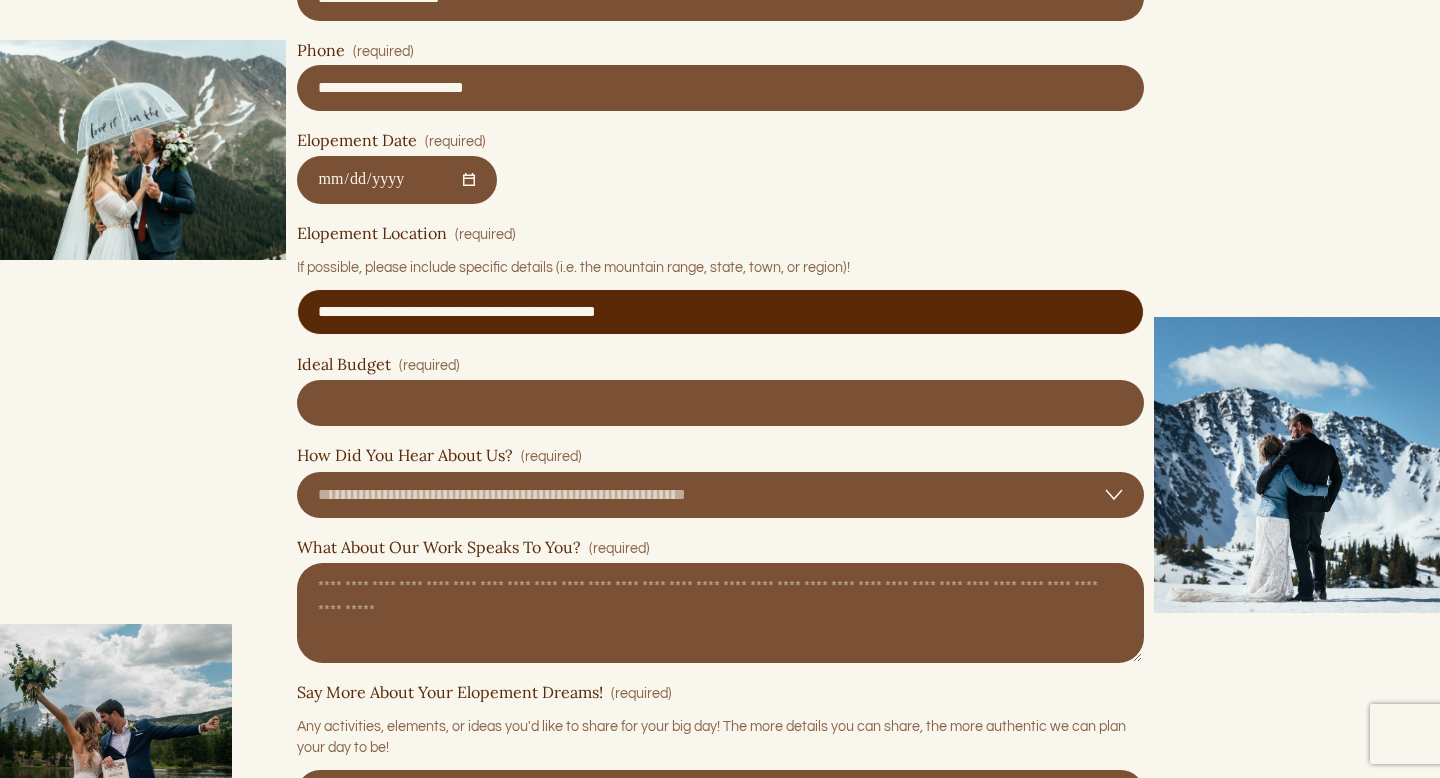 click on "**********" at bounding box center (720, 312) 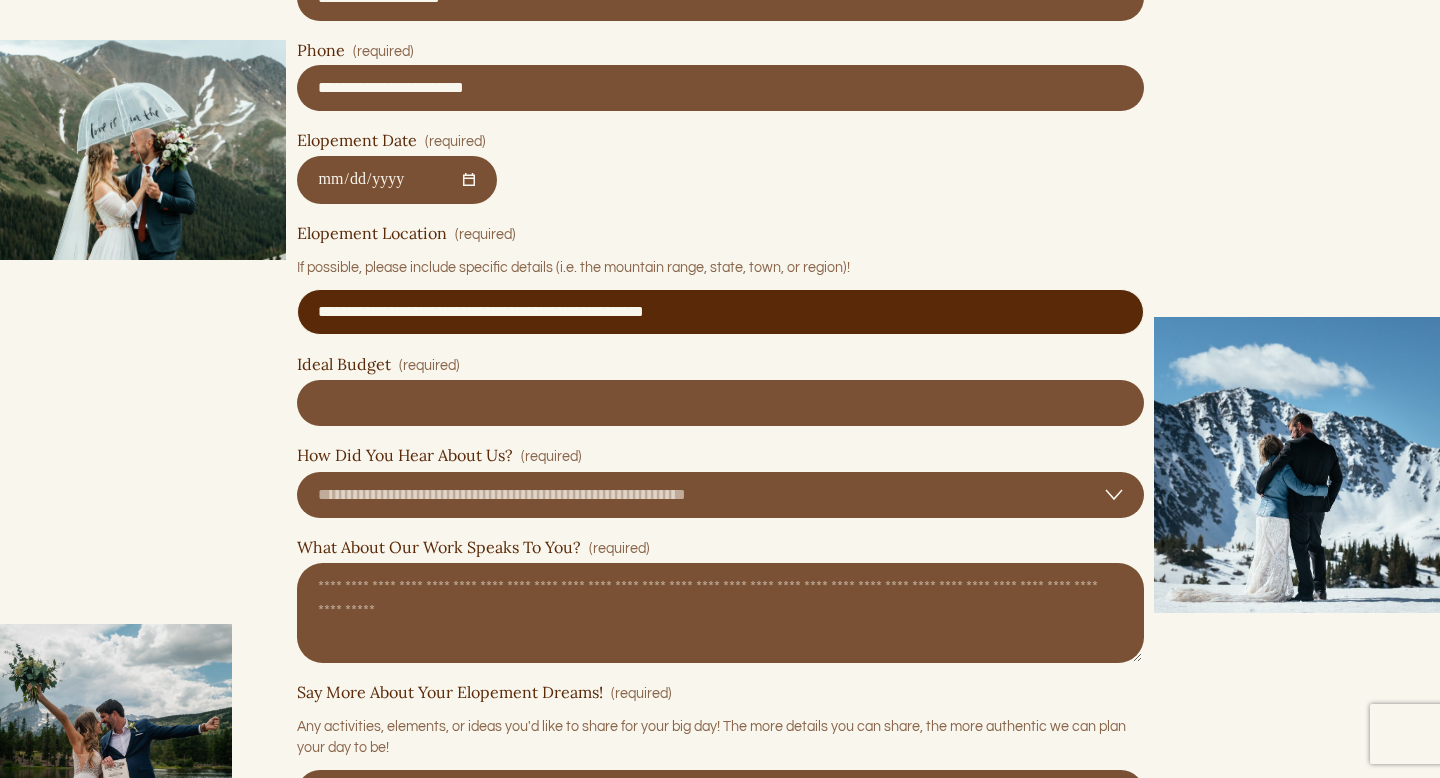 drag, startPoint x: 637, startPoint y: 308, endPoint x: 581, endPoint y: 306, distance: 56.0357 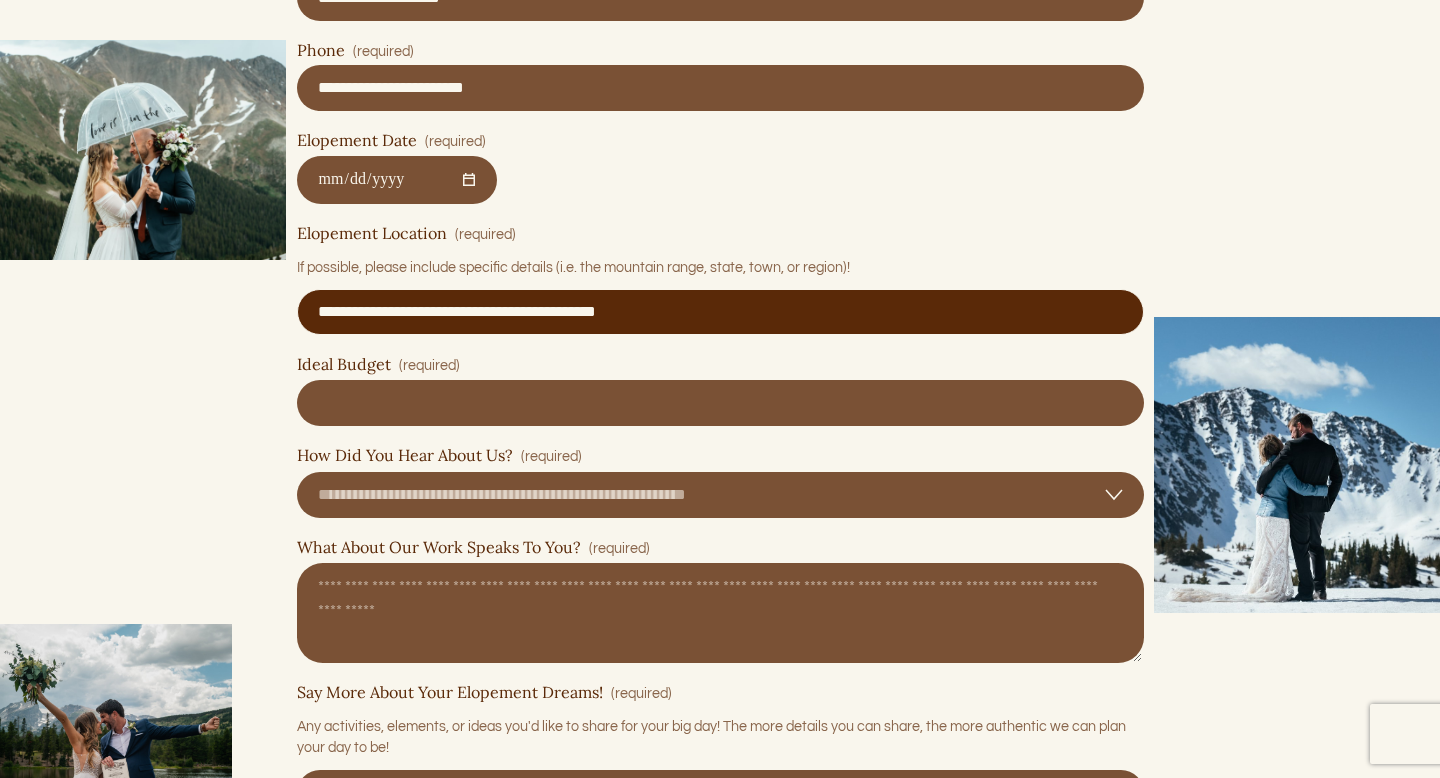 click on "**********" at bounding box center [720, 312] 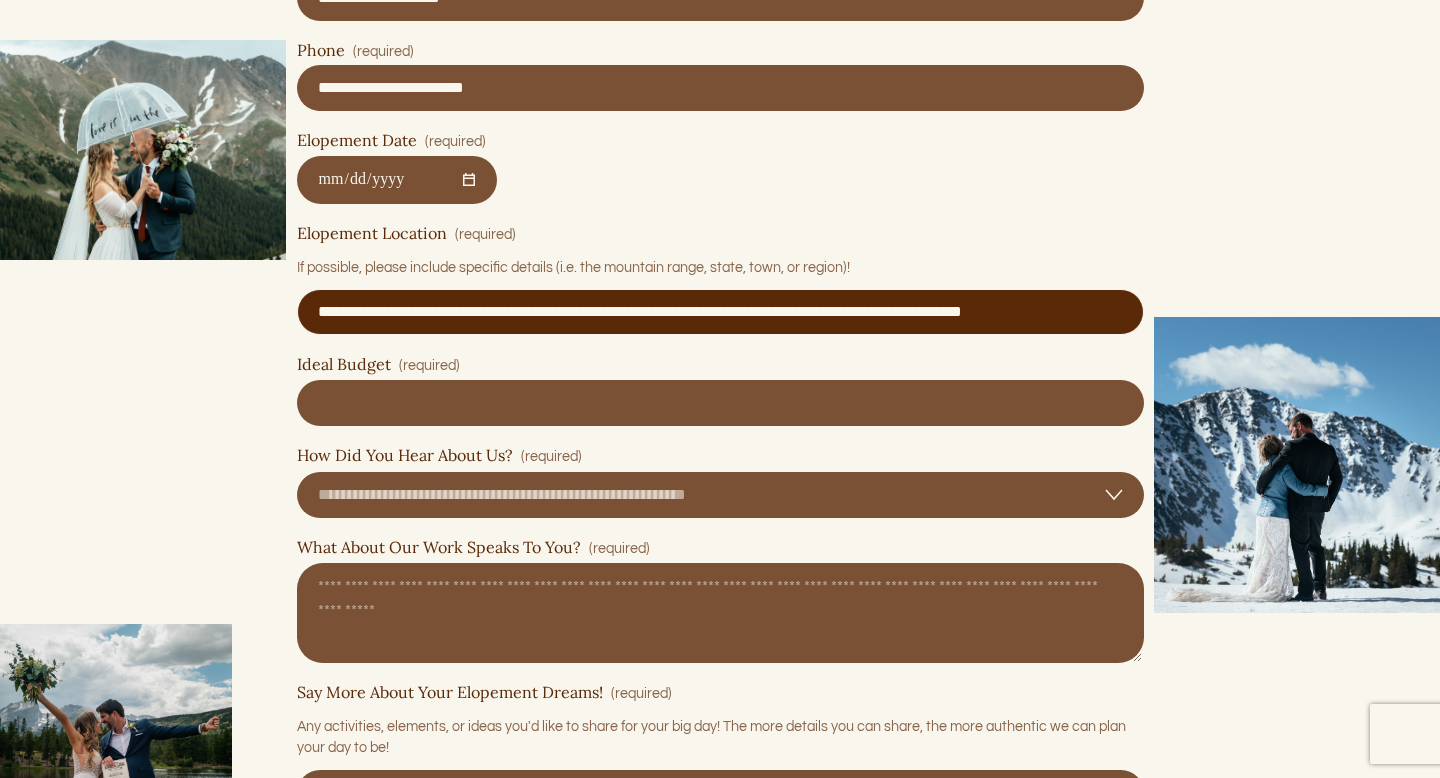 click on "**********" at bounding box center [720, 312] 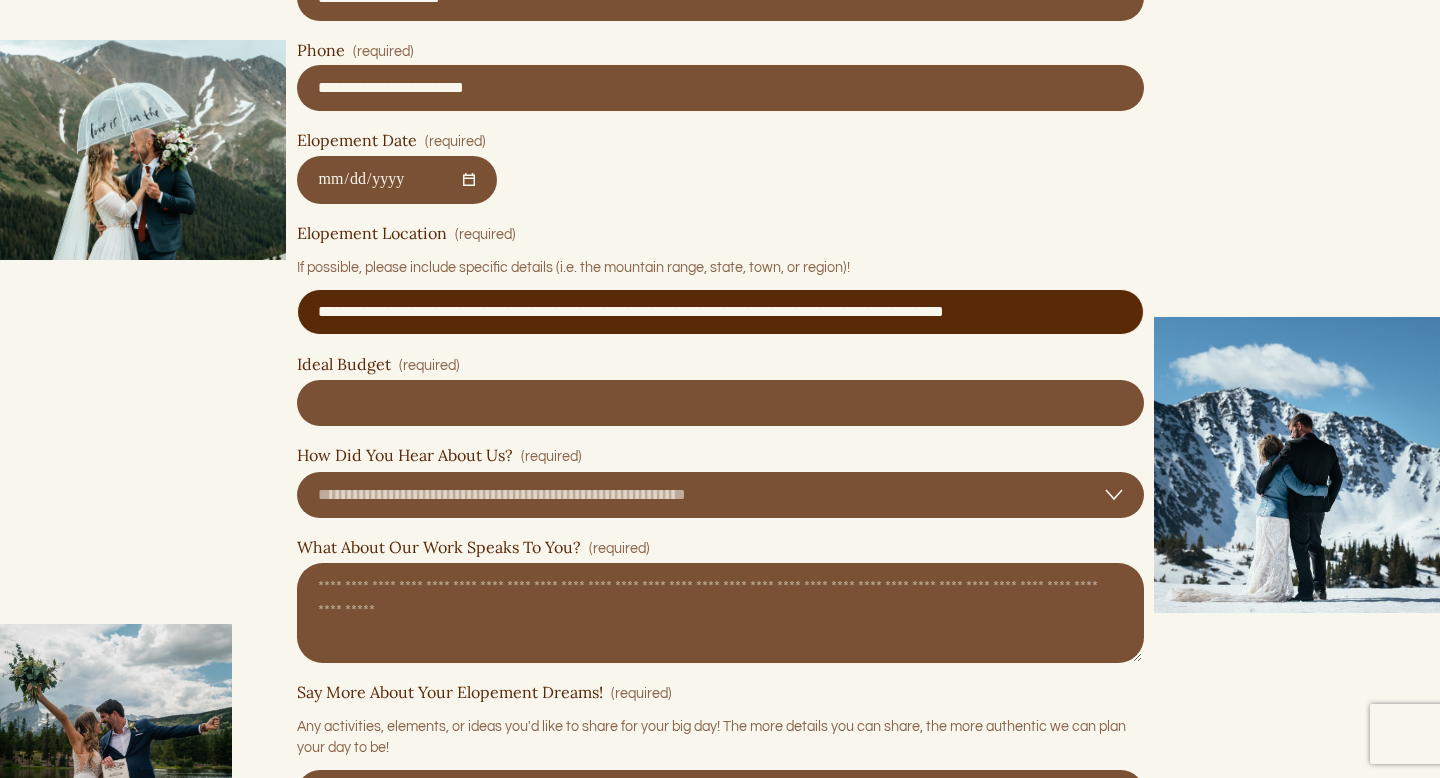 click on "**********" at bounding box center (720, 312) 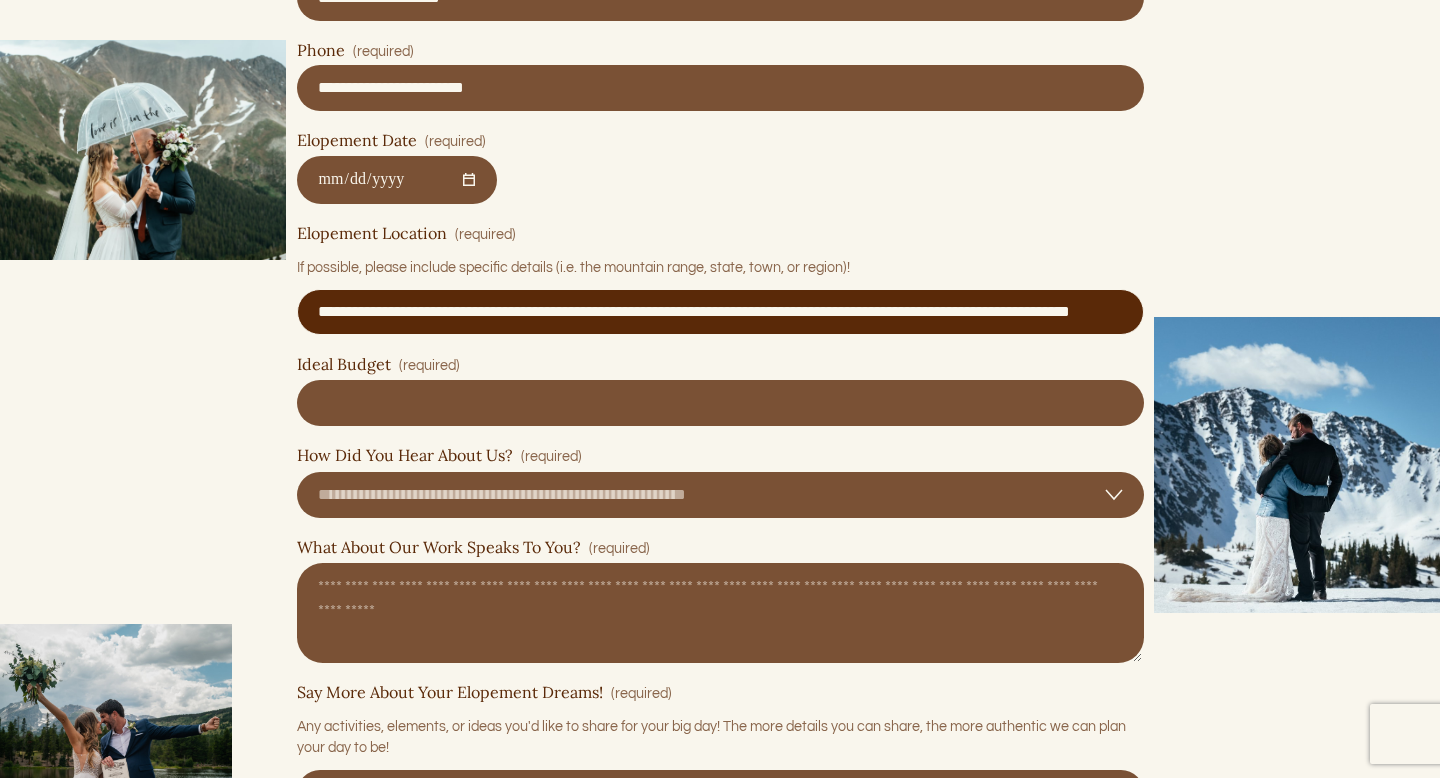 scroll, scrollTop: 0, scrollLeft: 46, axis: horizontal 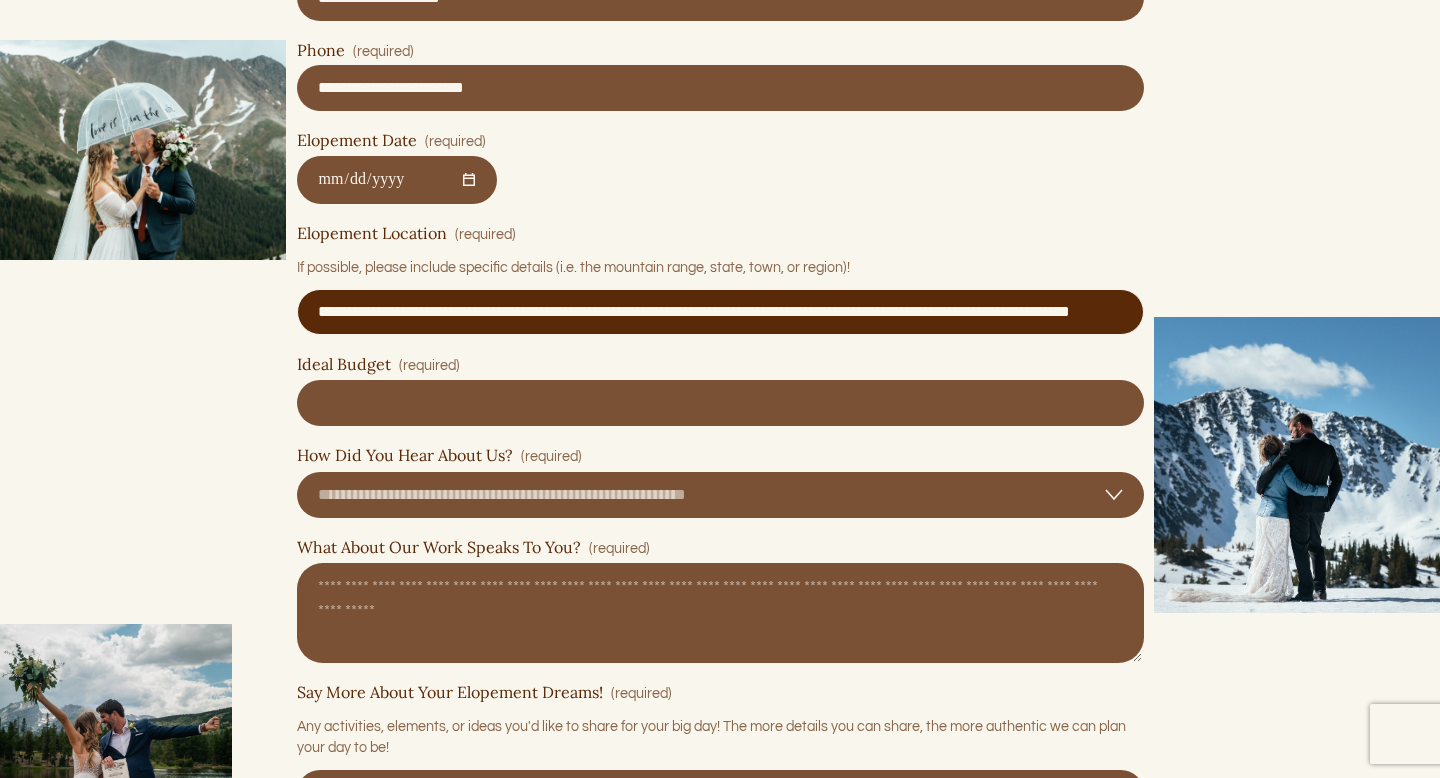 type on "**********" 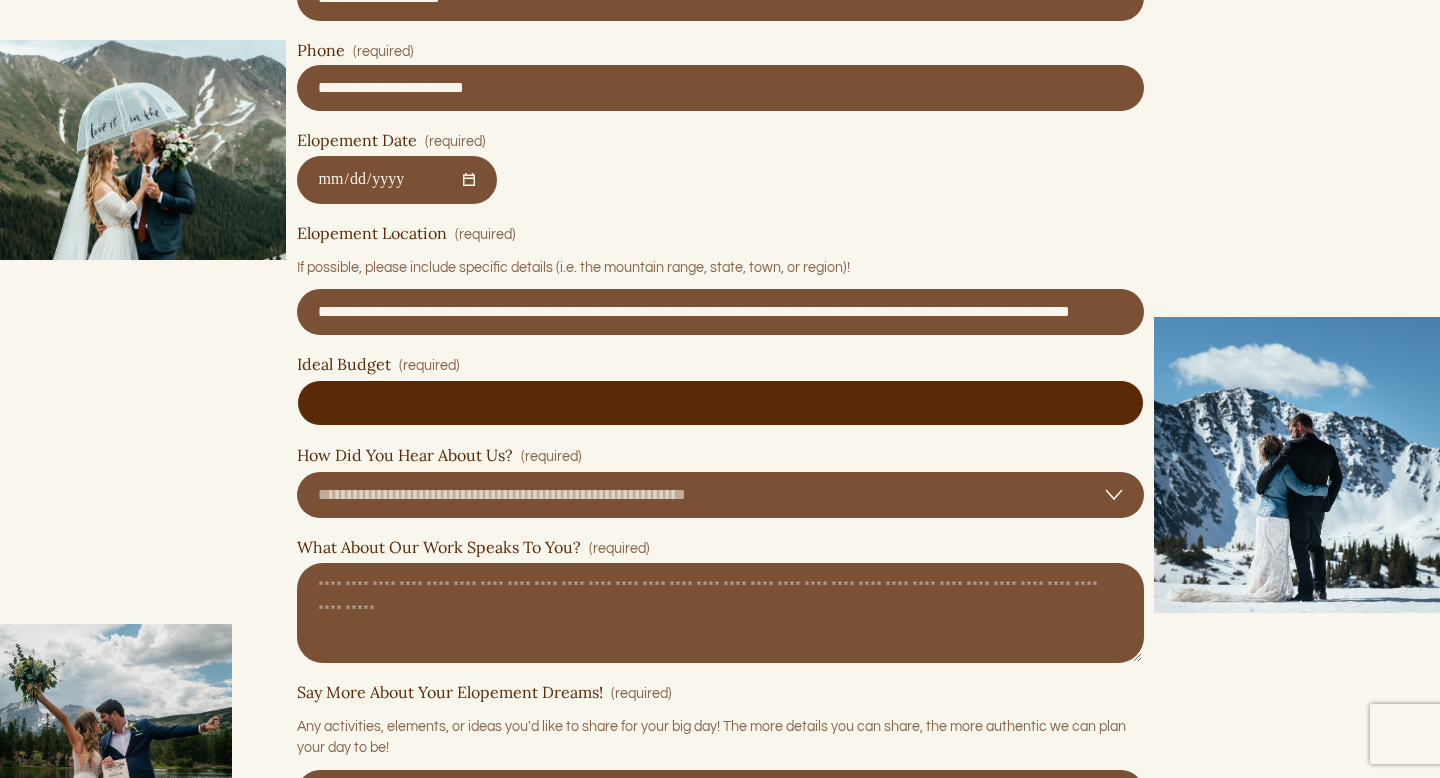 click on "Ideal Budget (required)" at bounding box center (720, 403) 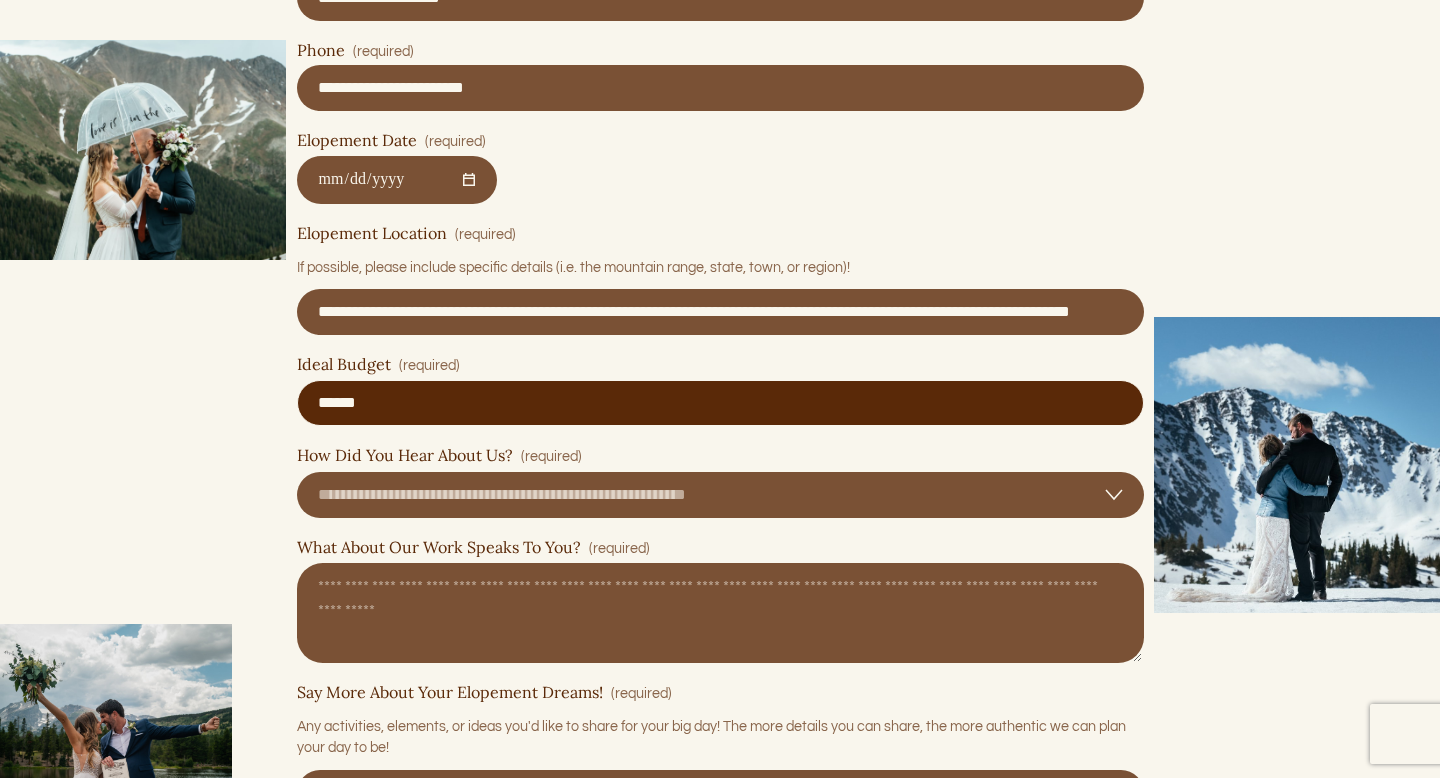 type on "******" 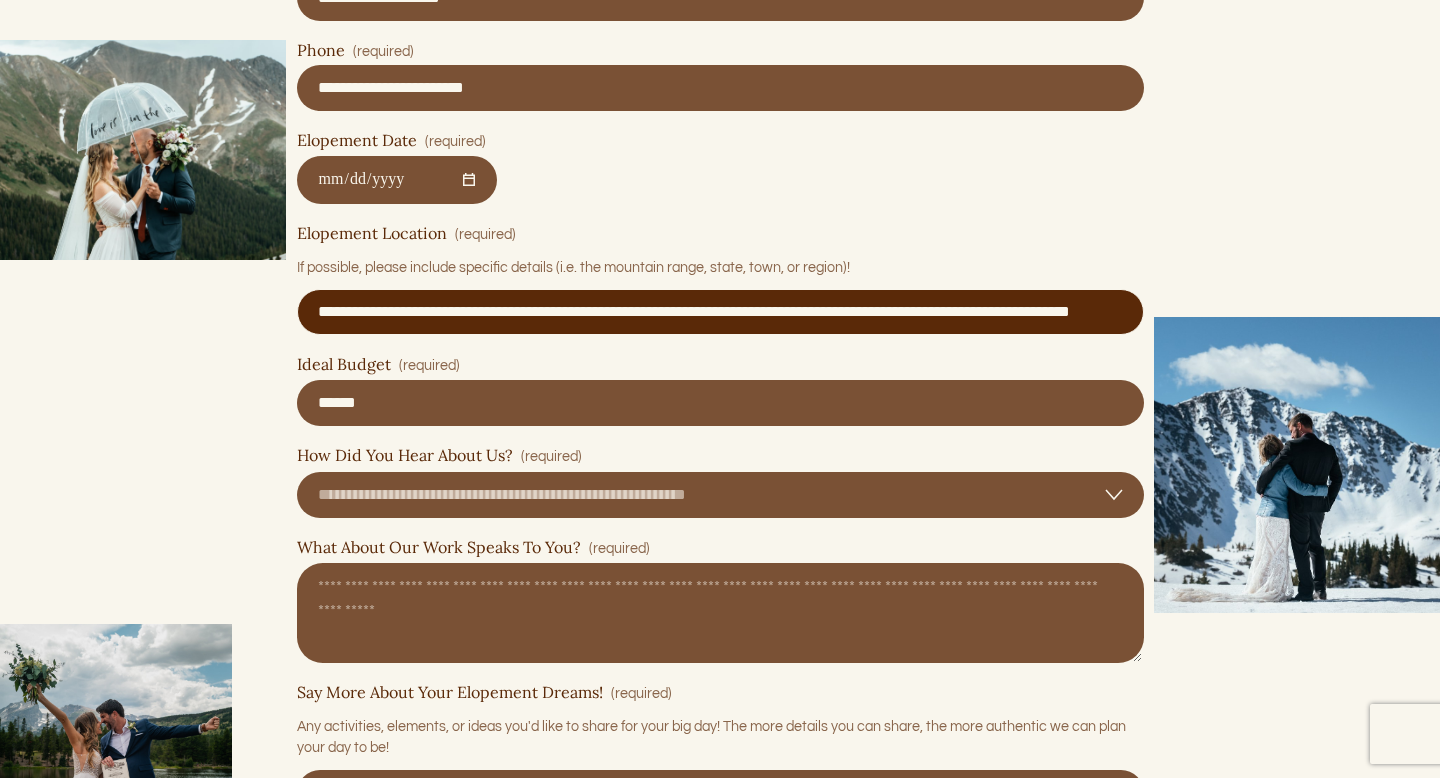 click on "**********" at bounding box center [720, 312] 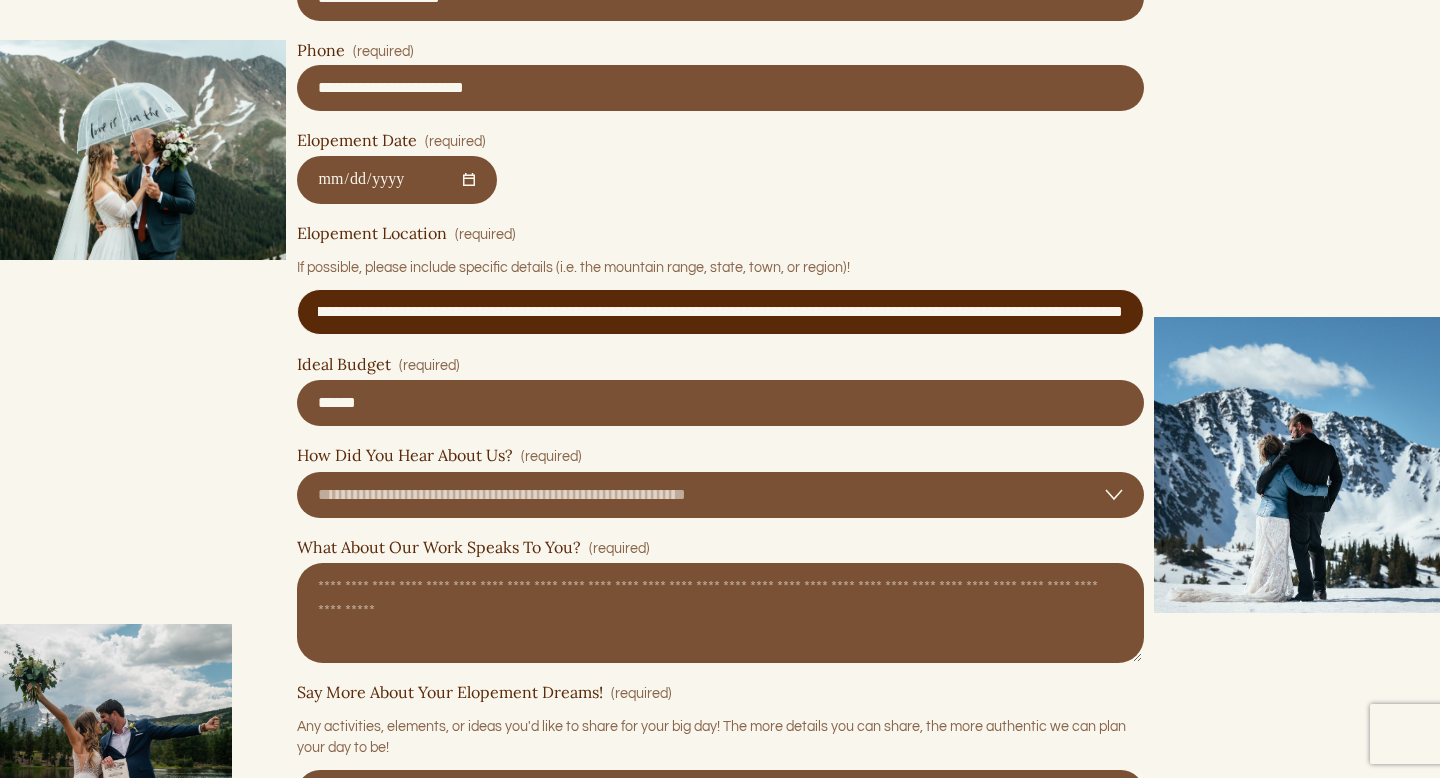 scroll, scrollTop: 0, scrollLeft: 365, axis: horizontal 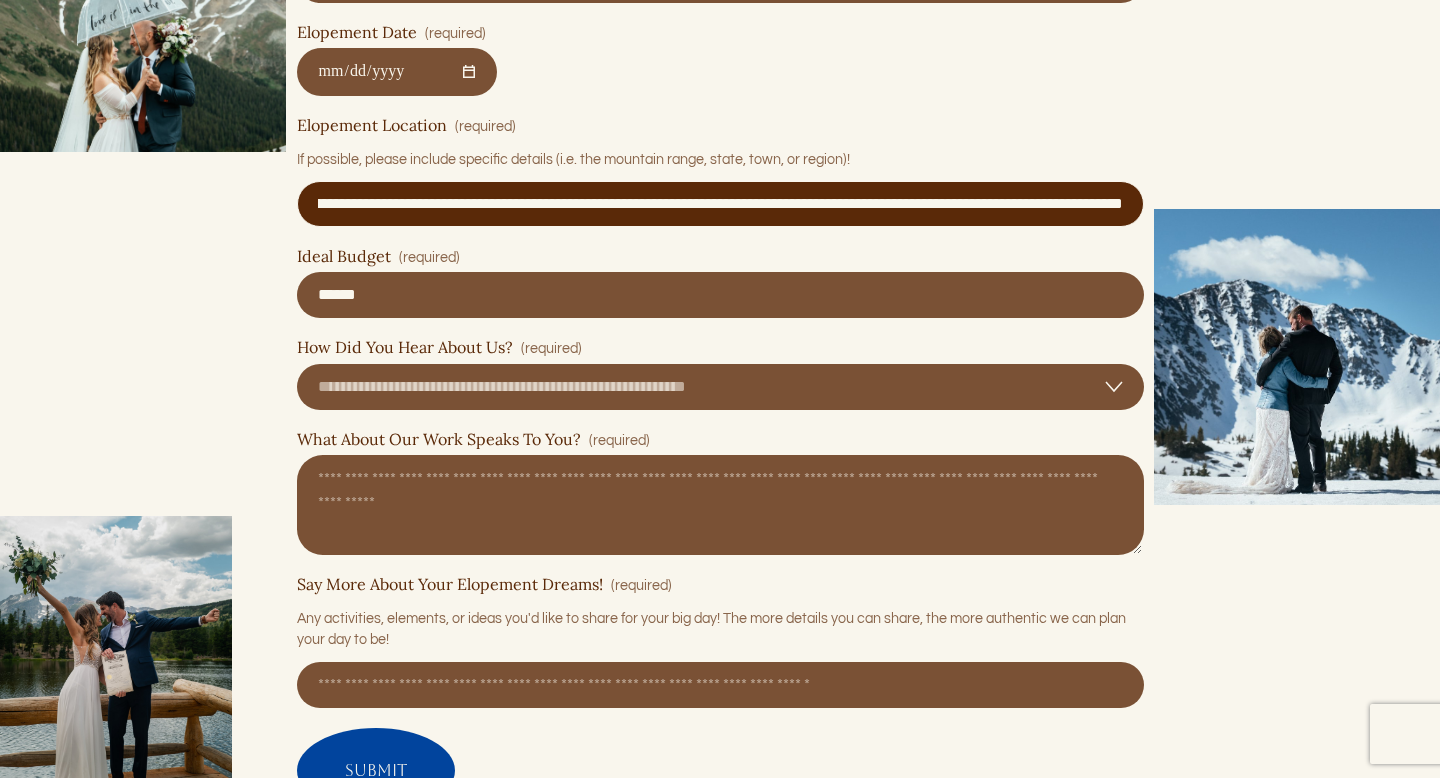 type on "**********" 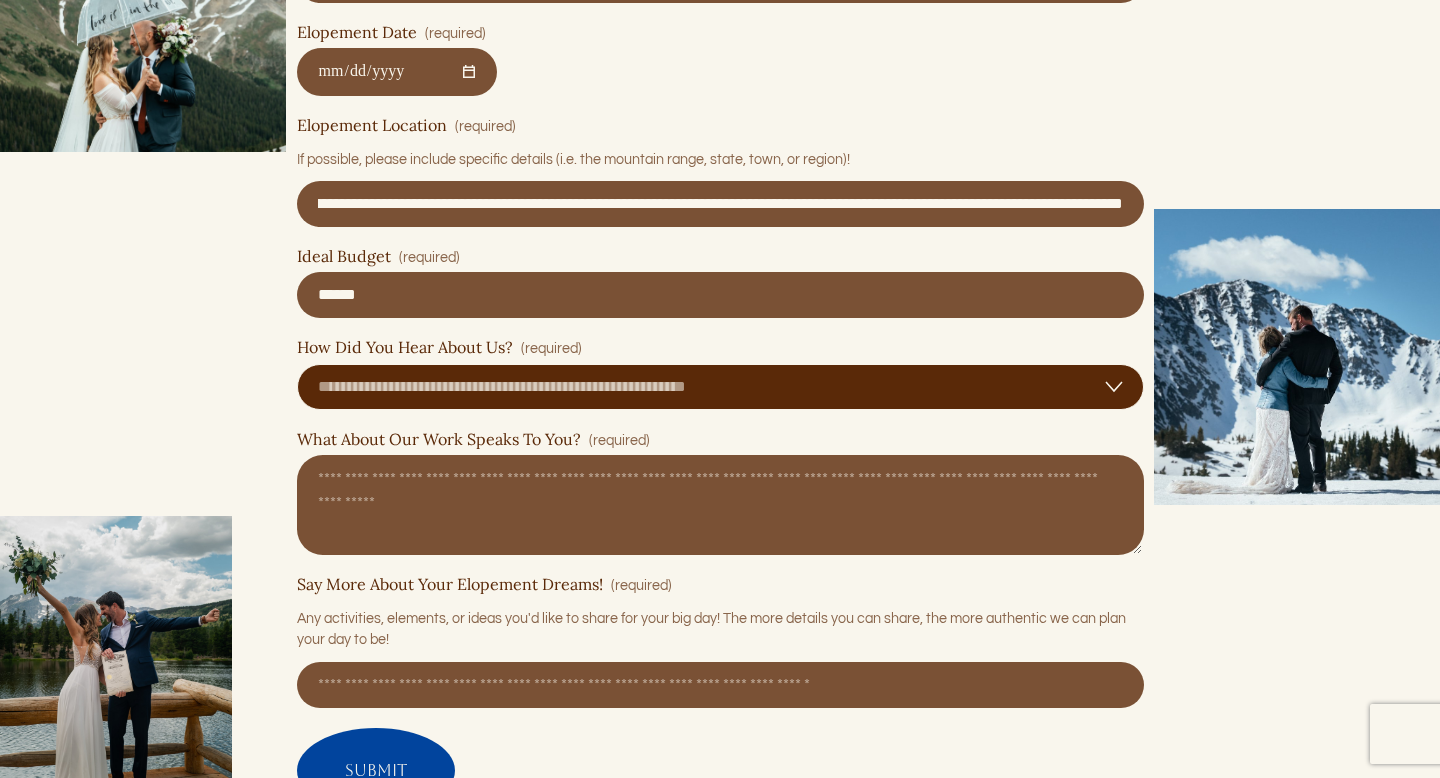 click on "**********" at bounding box center [720, 387] 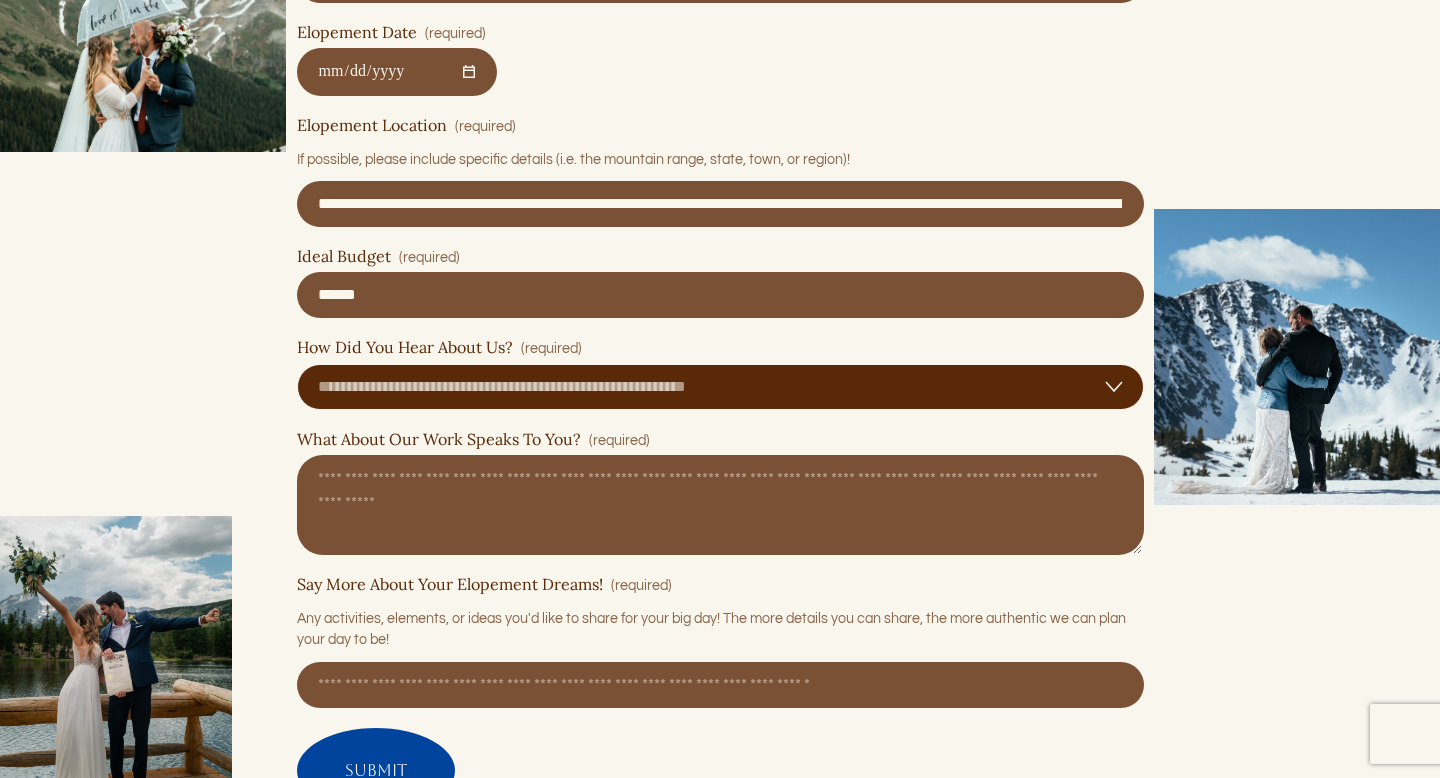 click on "**********" at bounding box center [720, 387] 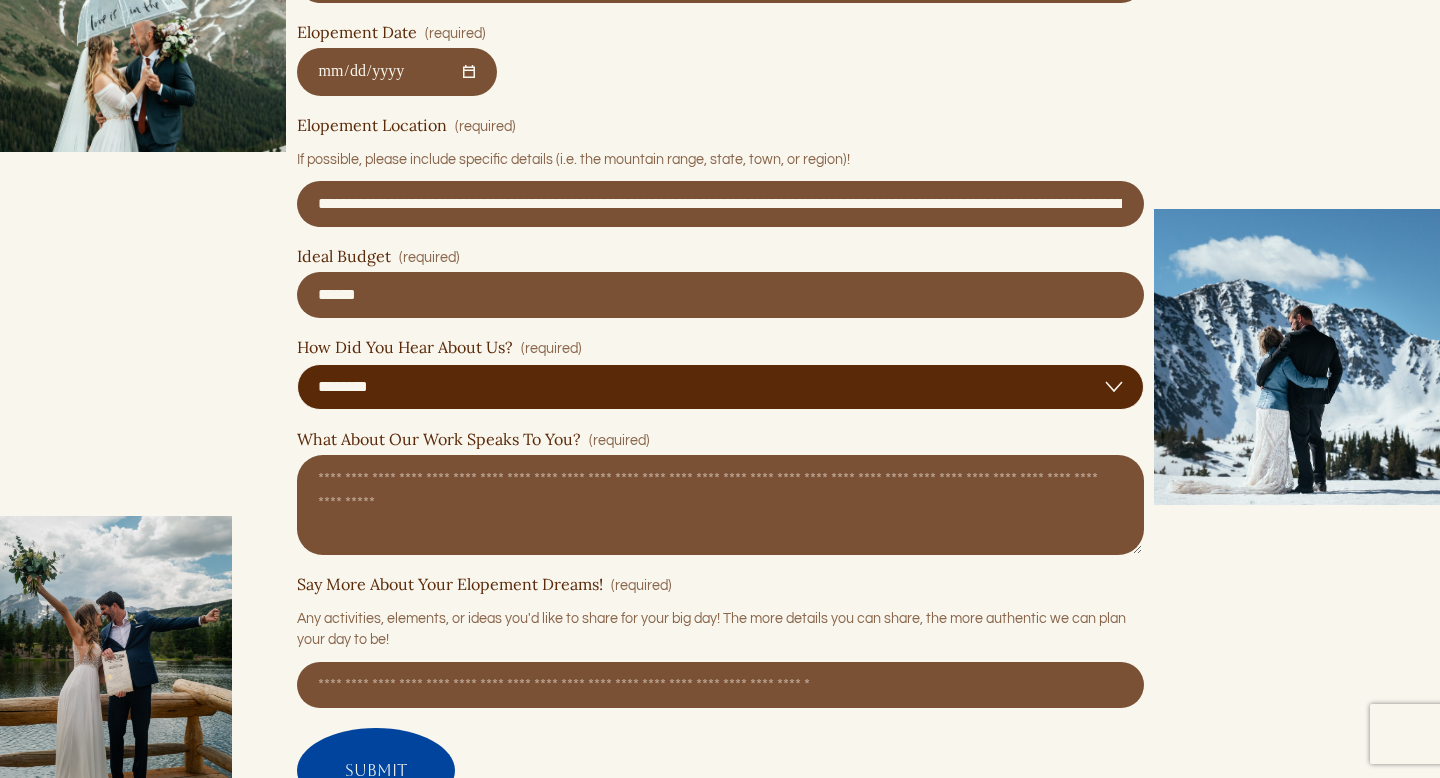 click on "******** ********" at bounding box center [720, 387] 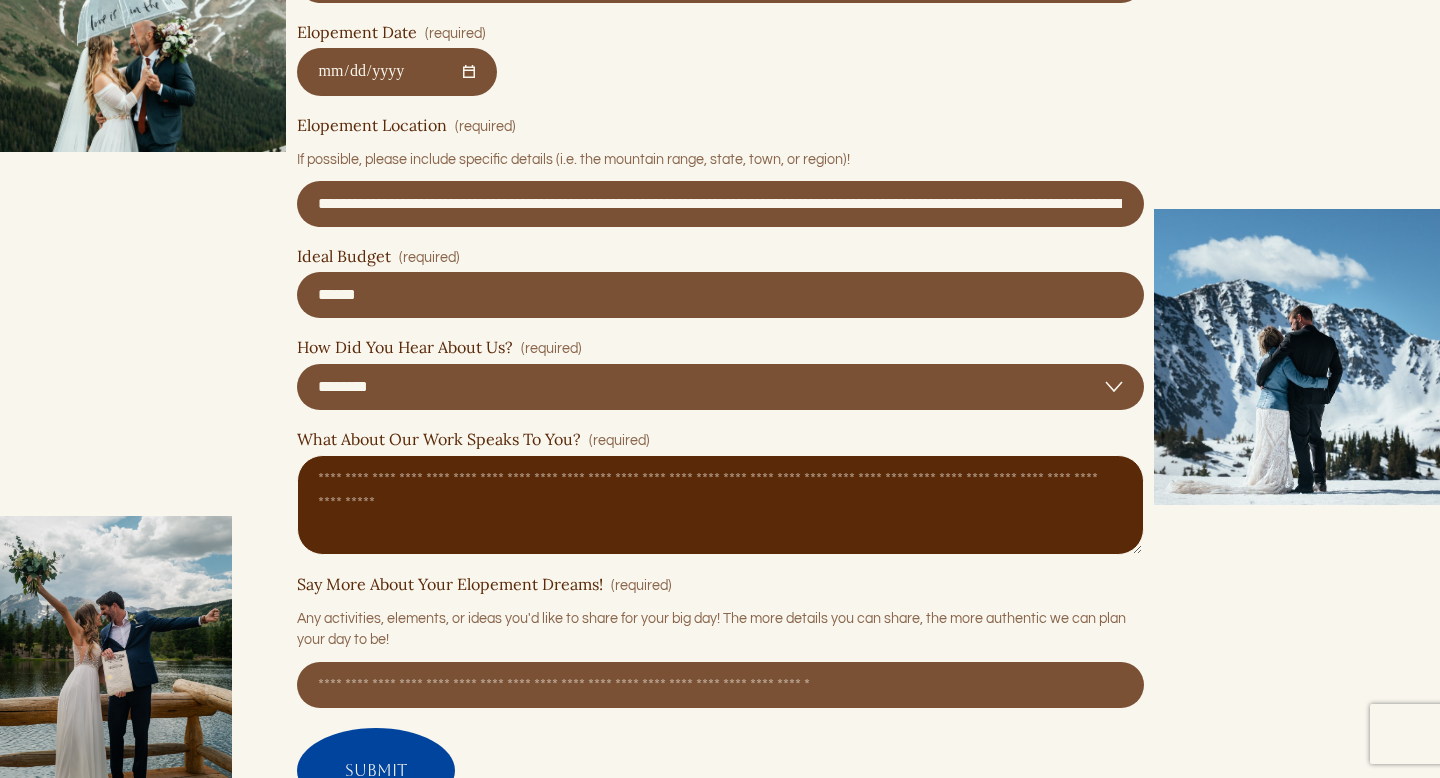click on "What About Our Work Speaks To You? (required)" at bounding box center [720, 505] 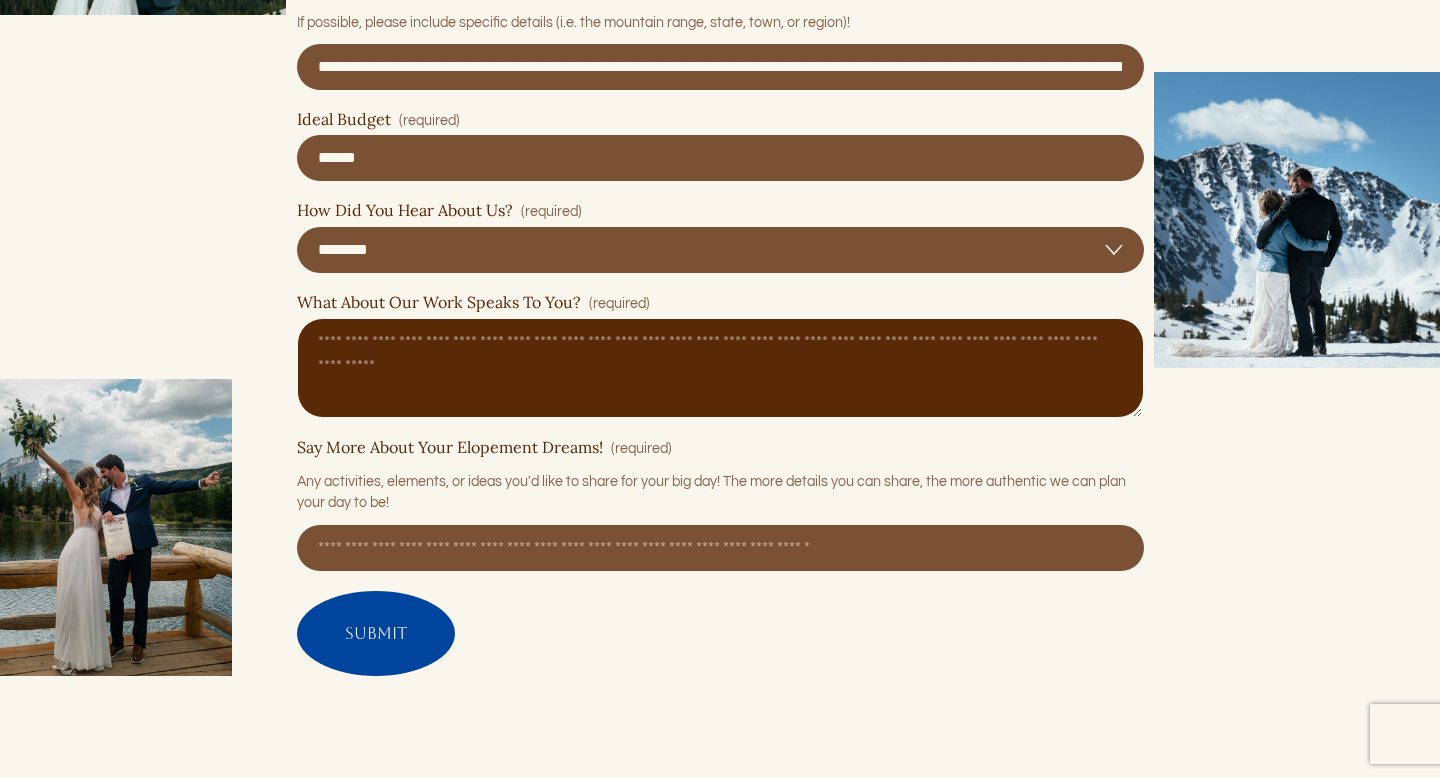 scroll, scrollTop: 8358, scrollLeft: 0, axis: vertical 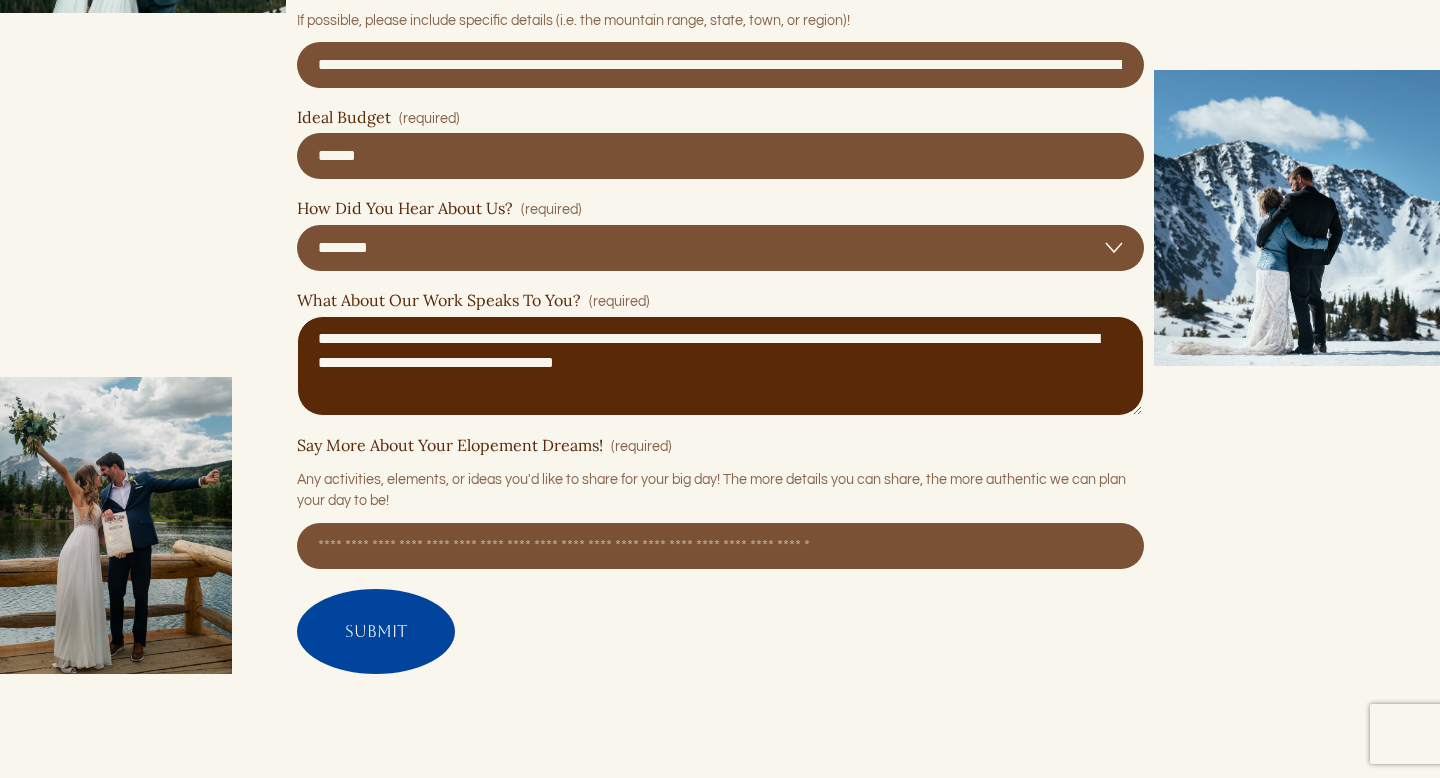 drag, startPoint x: 730, startPoint y: 365, endPoint x: 595, endPoint y: 366, distance: 135.00371 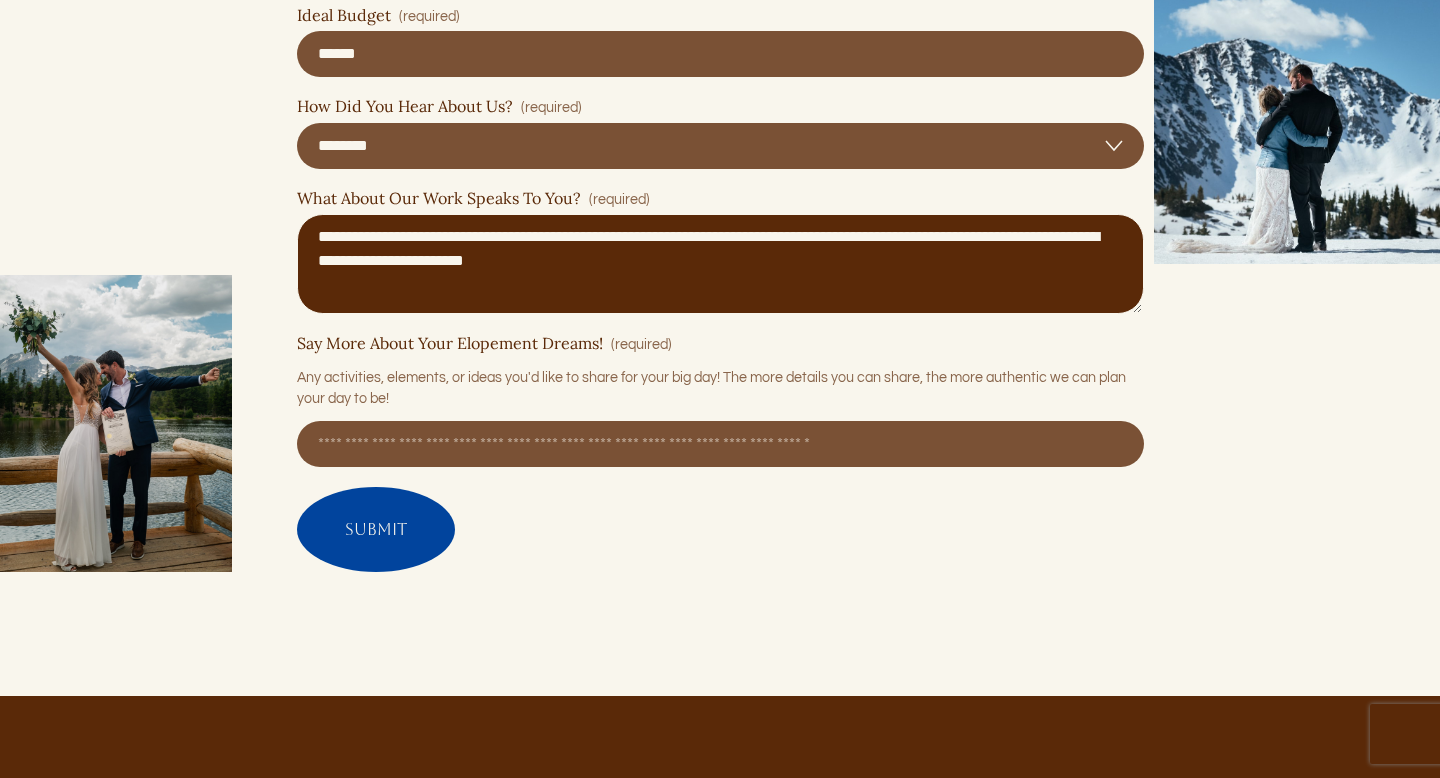 scroll, scrollTop: 8462, scrollLeft: 0, axis: vertical 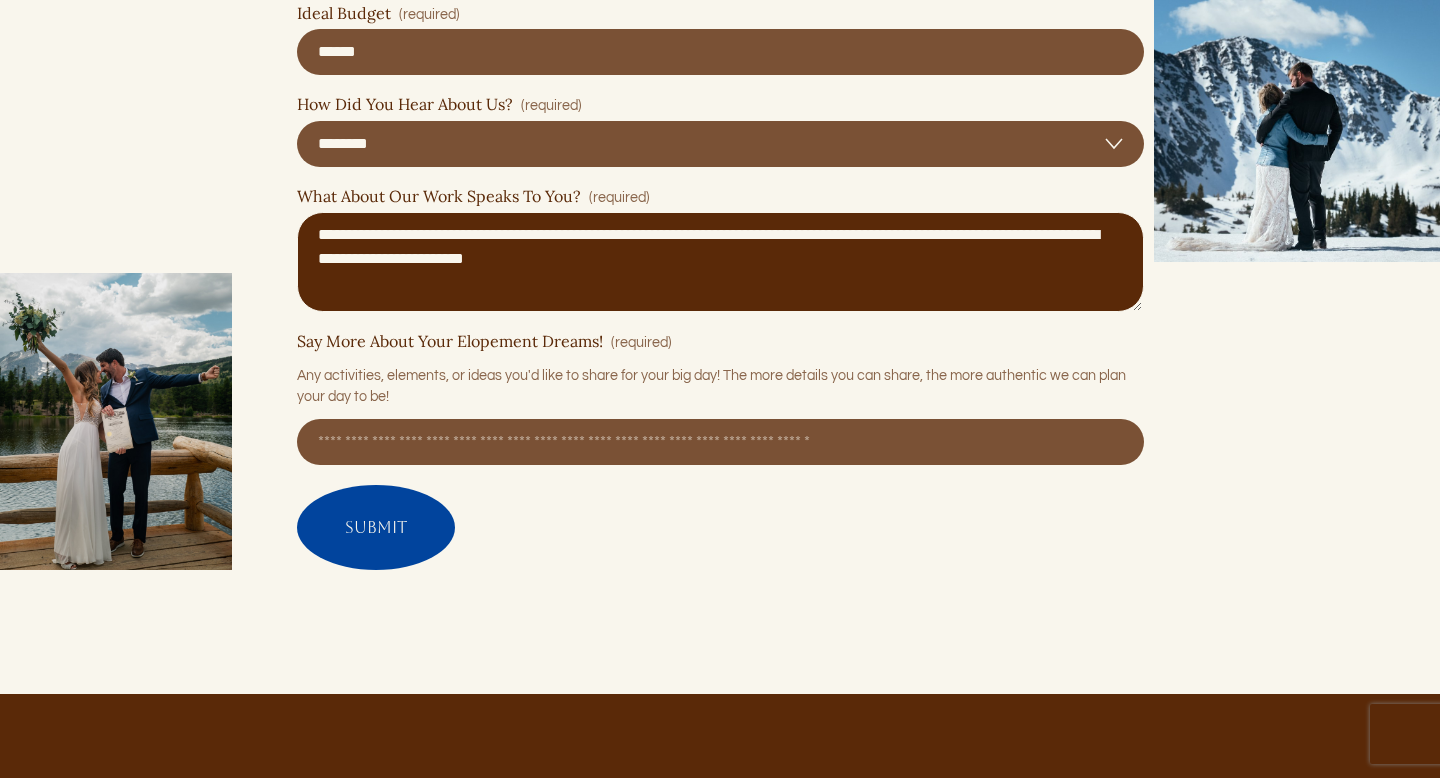 type on "**********" 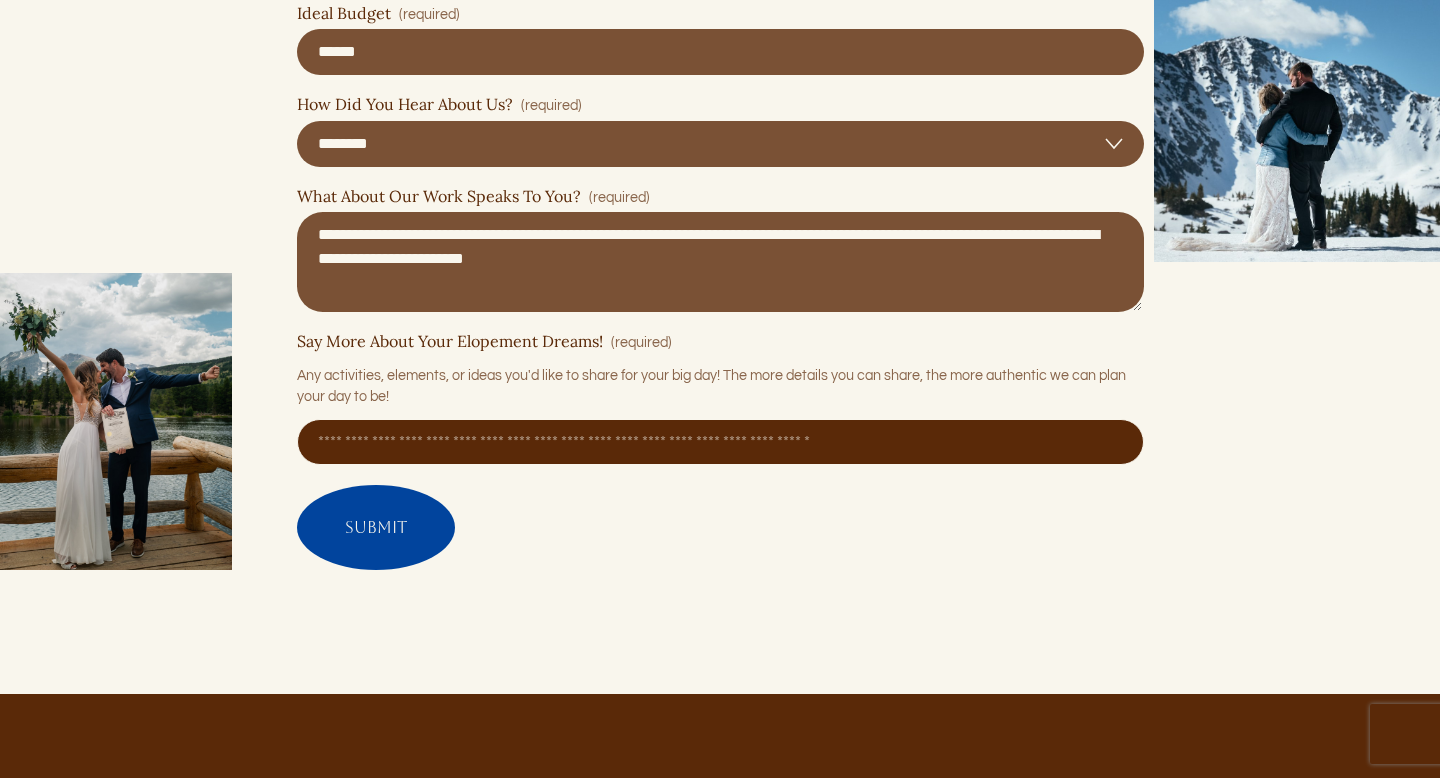 click on "Say More About Your Elopement Dreams! (required)" at bounding box center [720, 442] 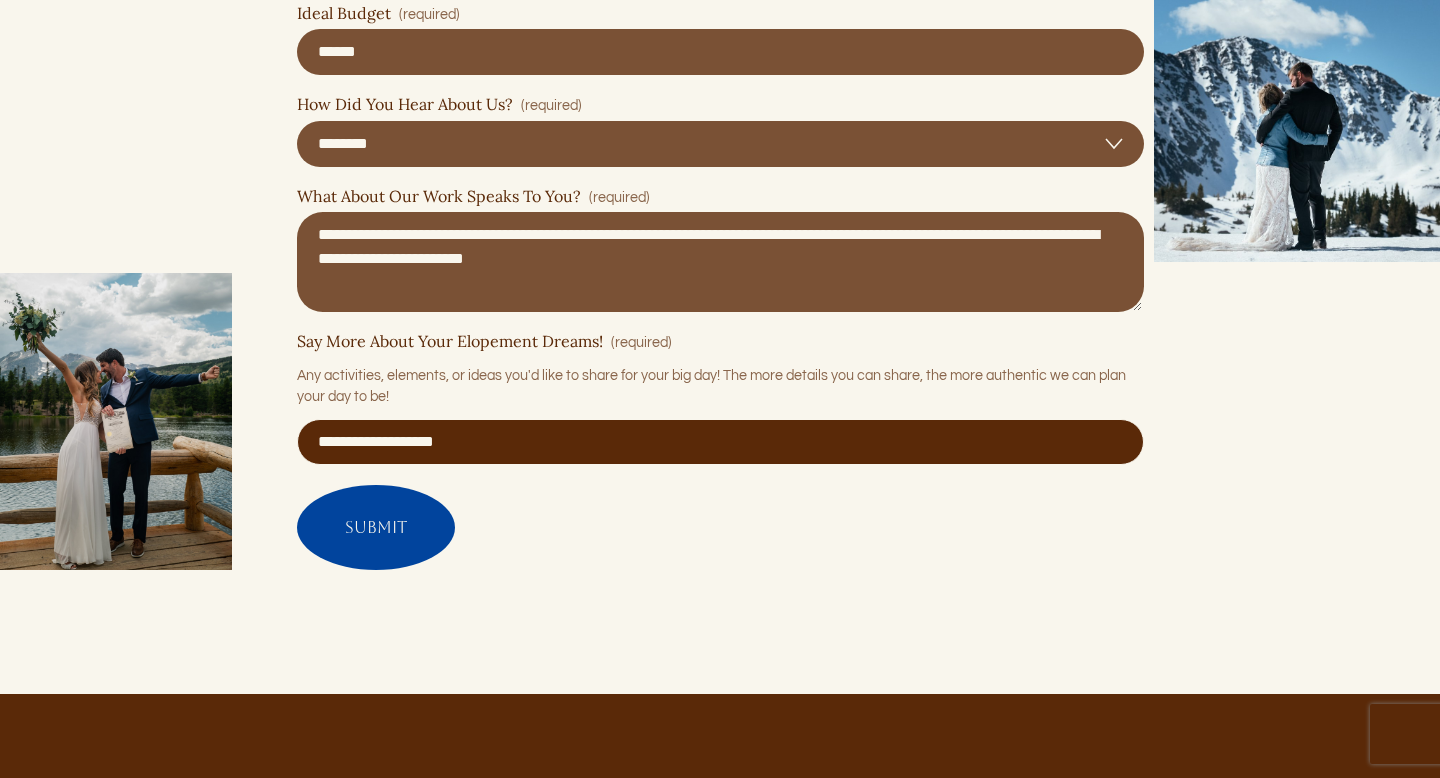 type on "**********" 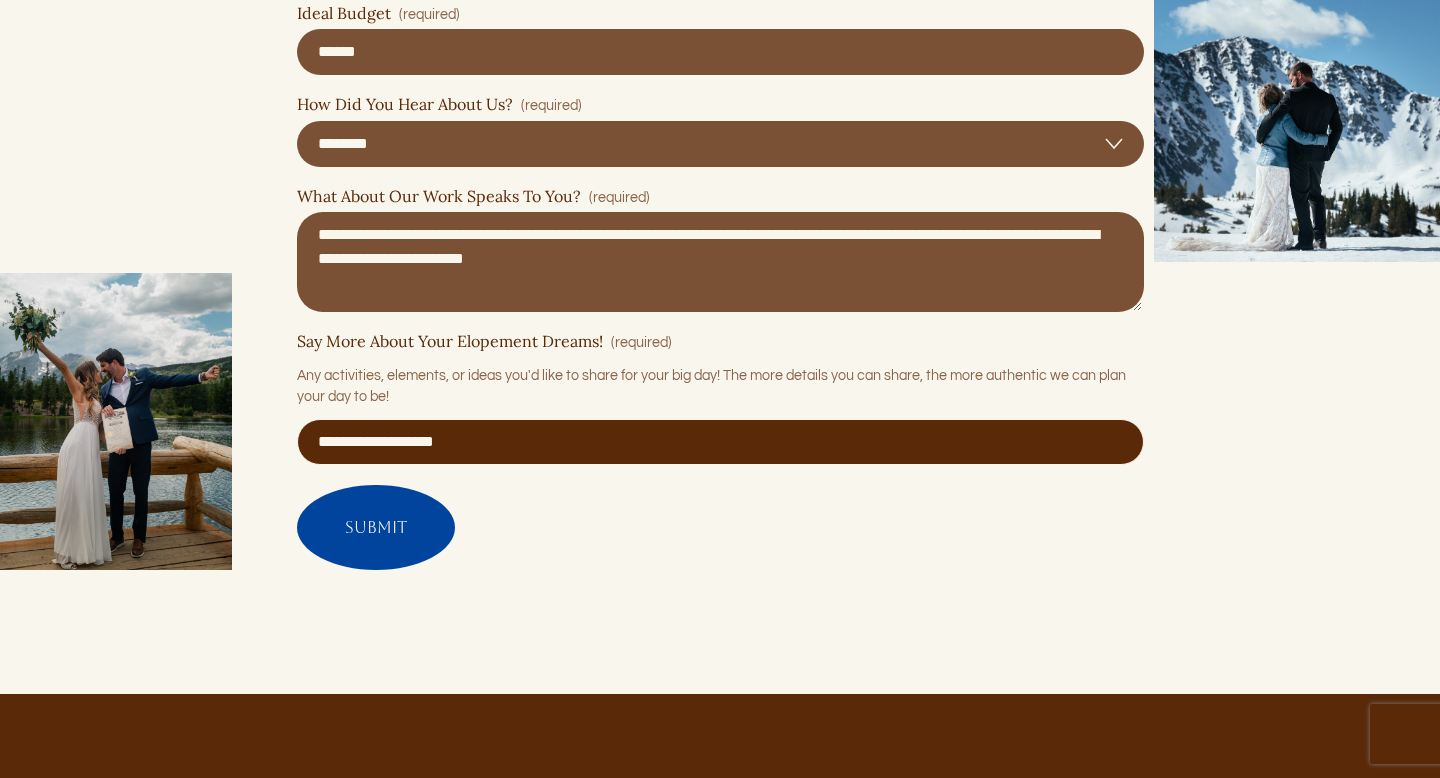 click on "Submit Submit" at bounding box center [376, 527] 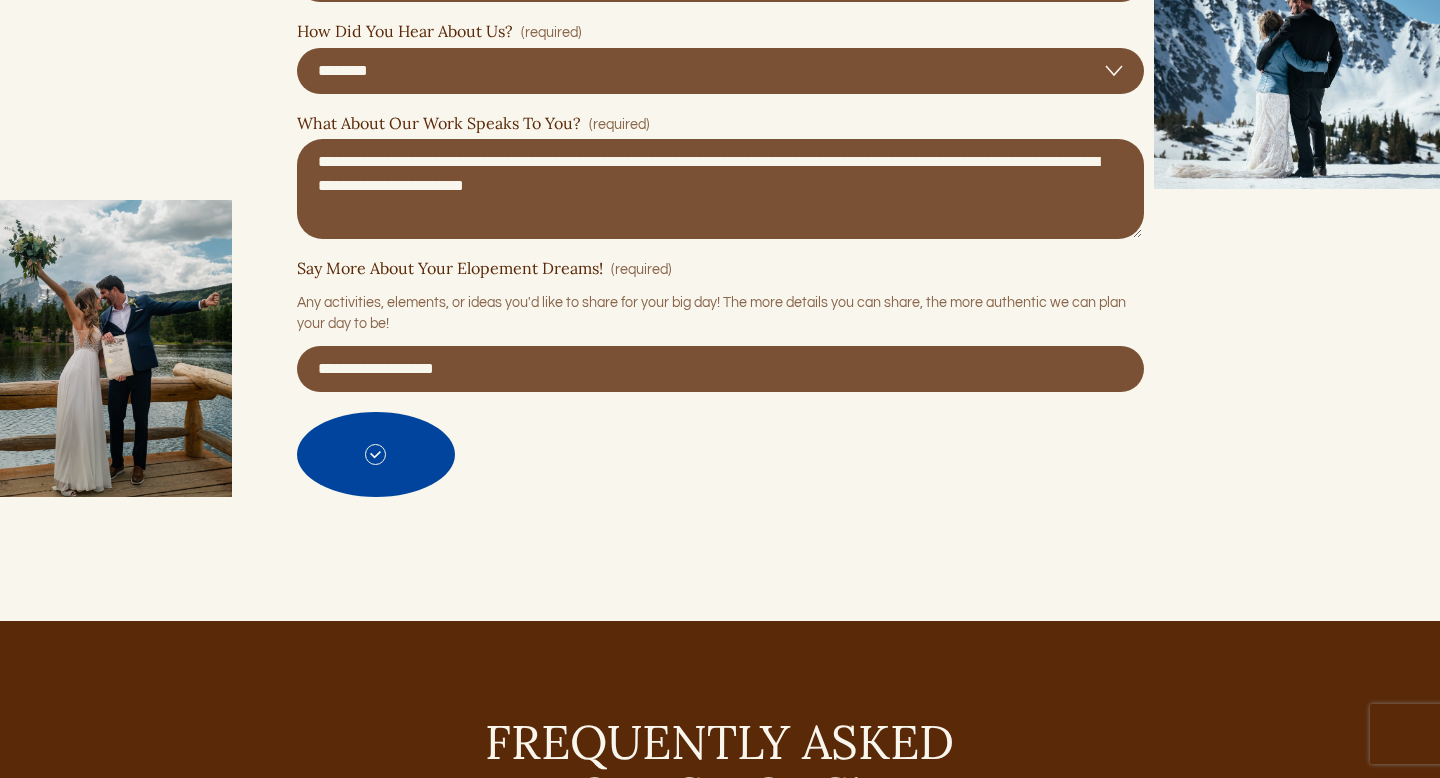 click on "Let’s walk this trail together! We care that the couples we work with walk away with the most memorable experiences possible , so we only take on a limited number of elopements each year!" at bounding box center [720, -124] 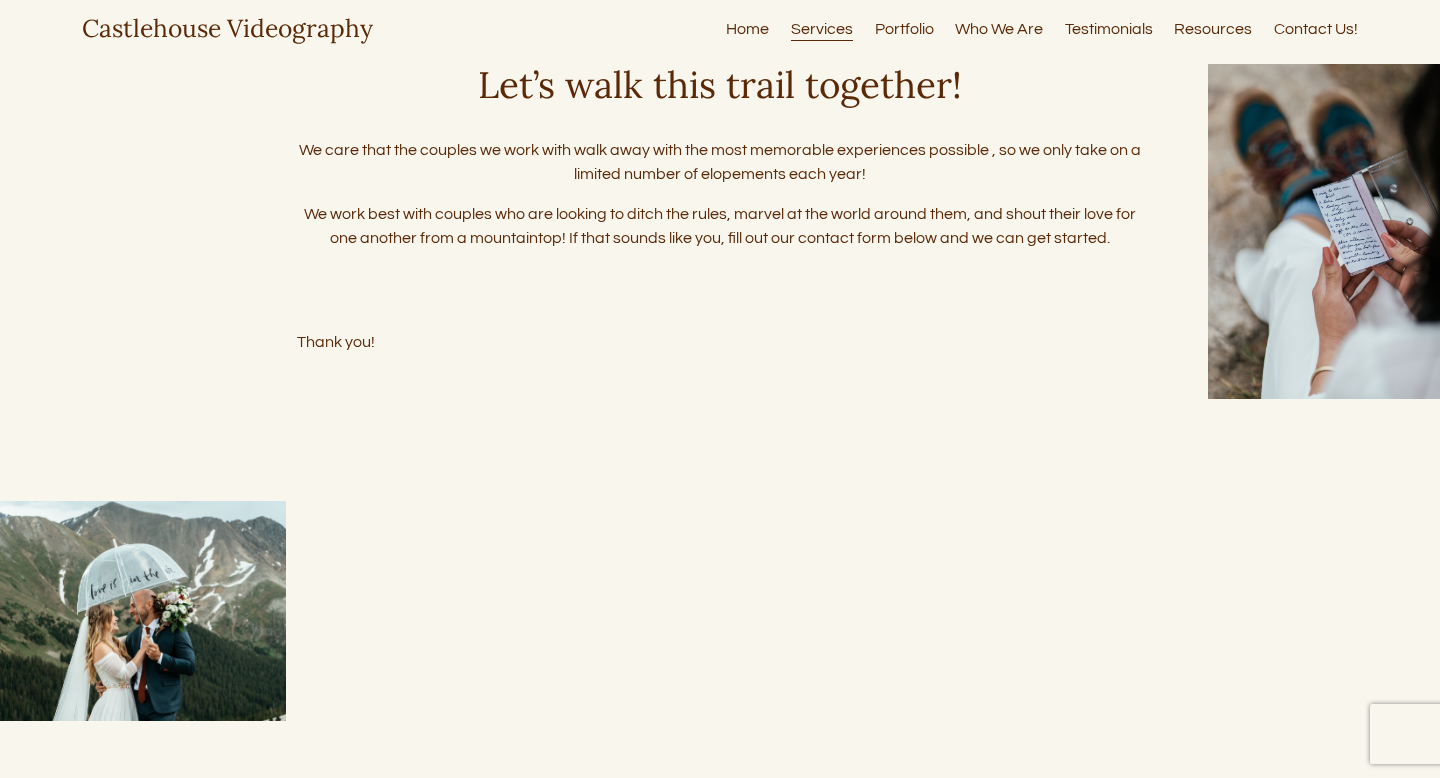 scroll, scrollTop: 7612, scrollLeft: 0, axis: vertical 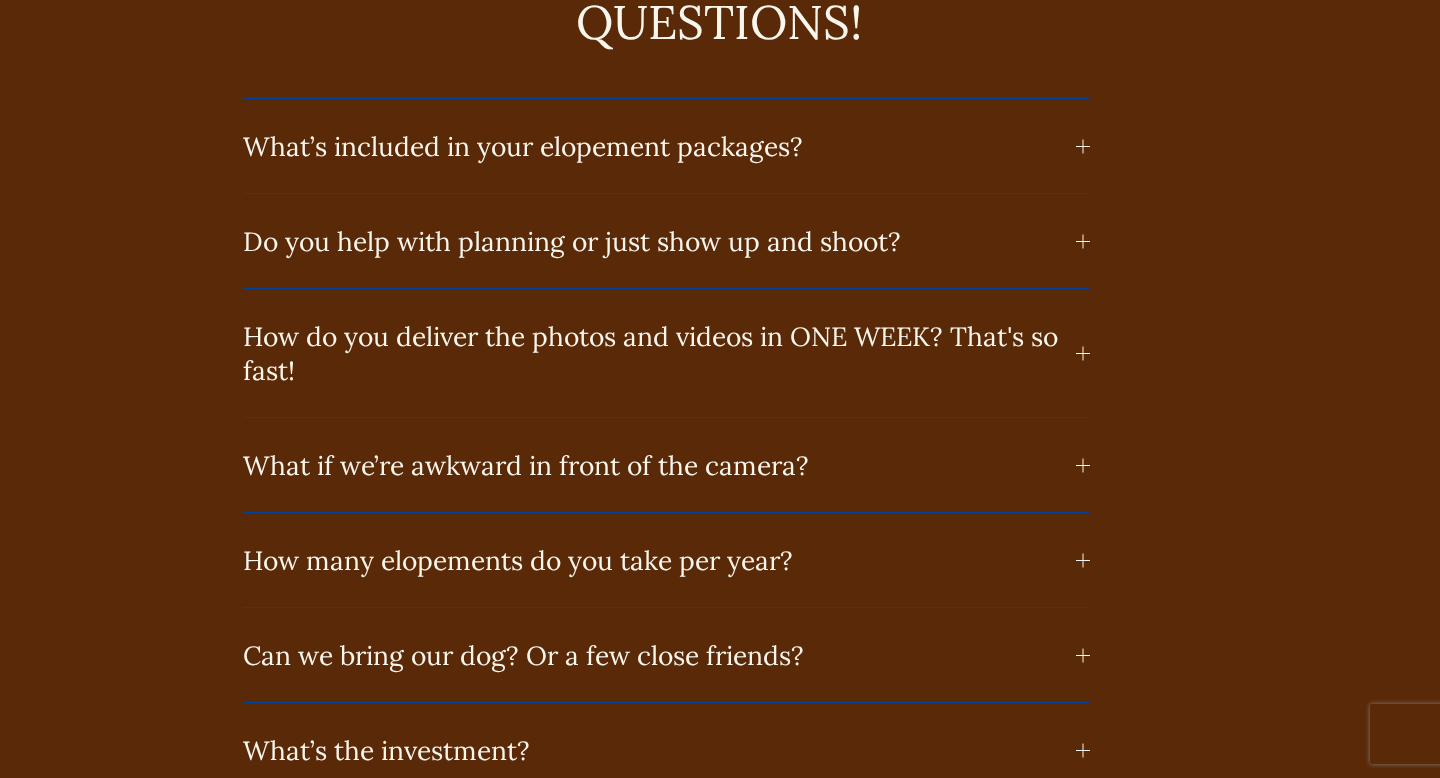 click at bounding box center (1083, 146) 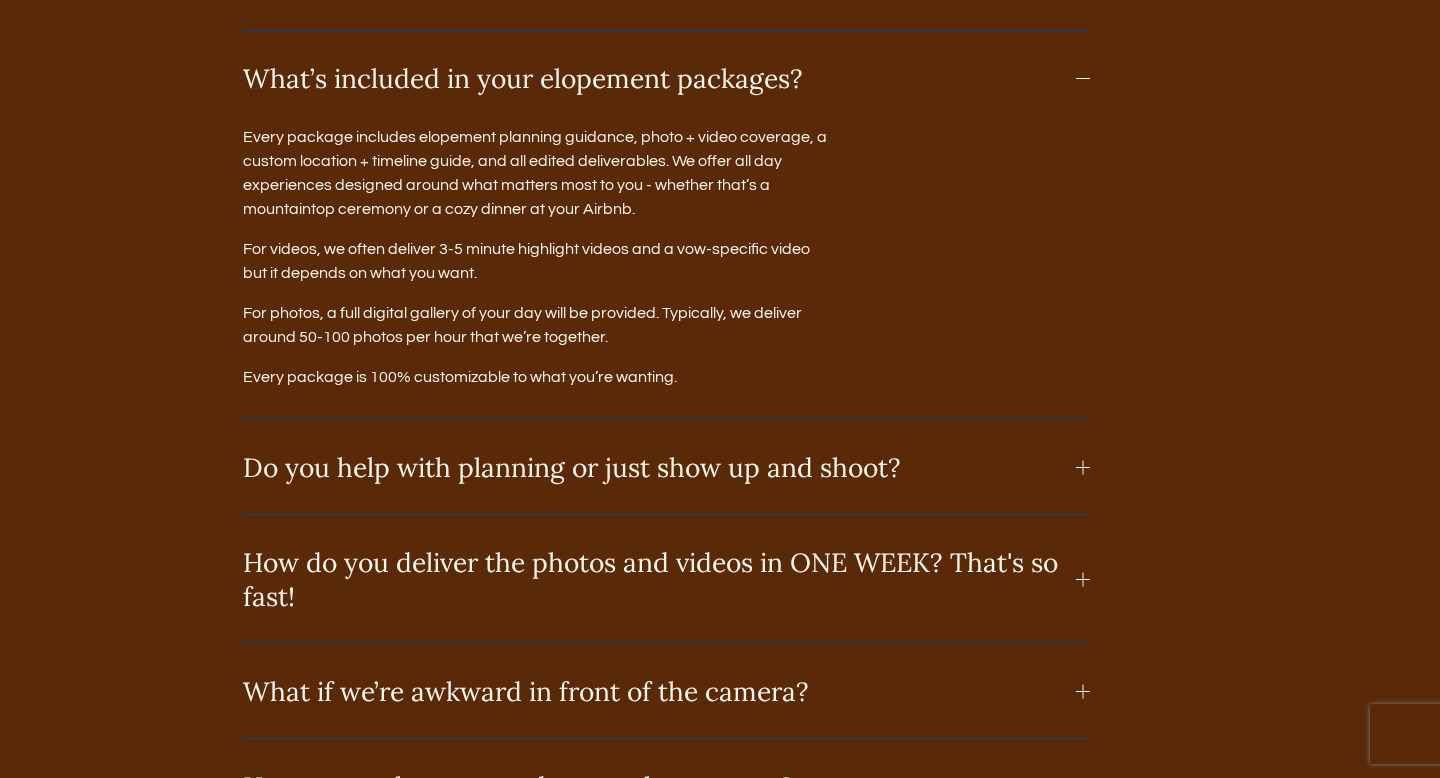 scroll, scrollTop: 9389, scrollLeft: 0, axis: vertical 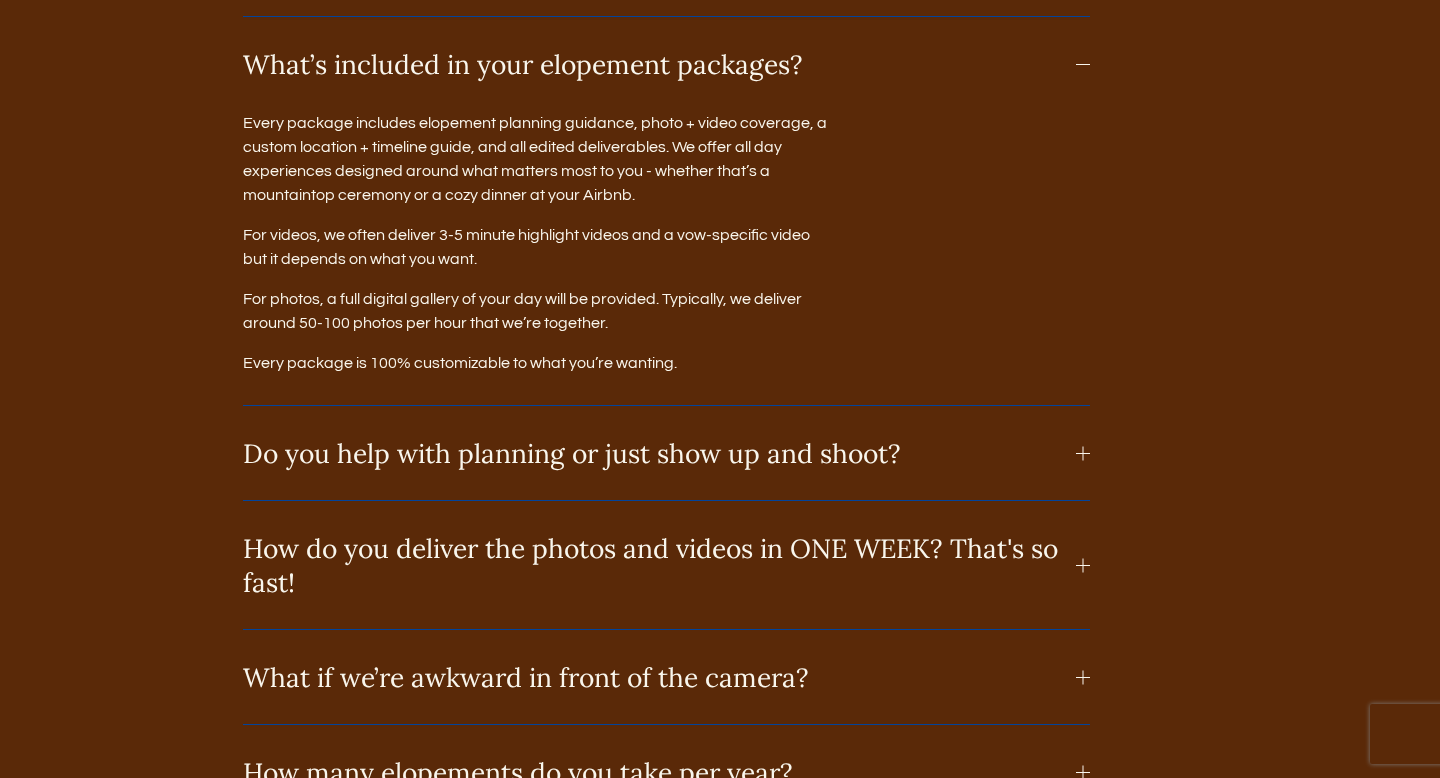 click on "What’s included in your elopement packages?" at bounding box center (666, 64) 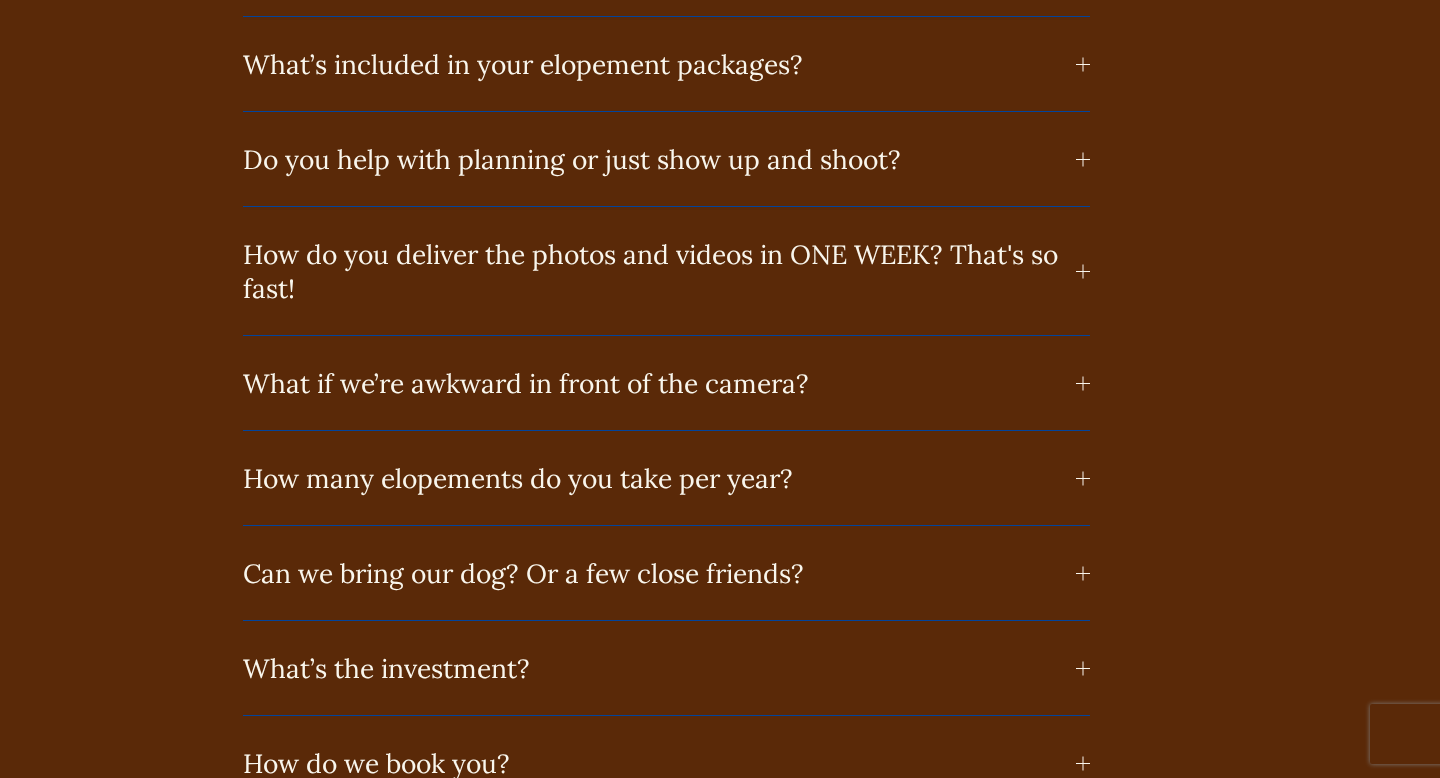 click on "Do you help with planning or just show up and shoot?" at bounding box center (659, 159) 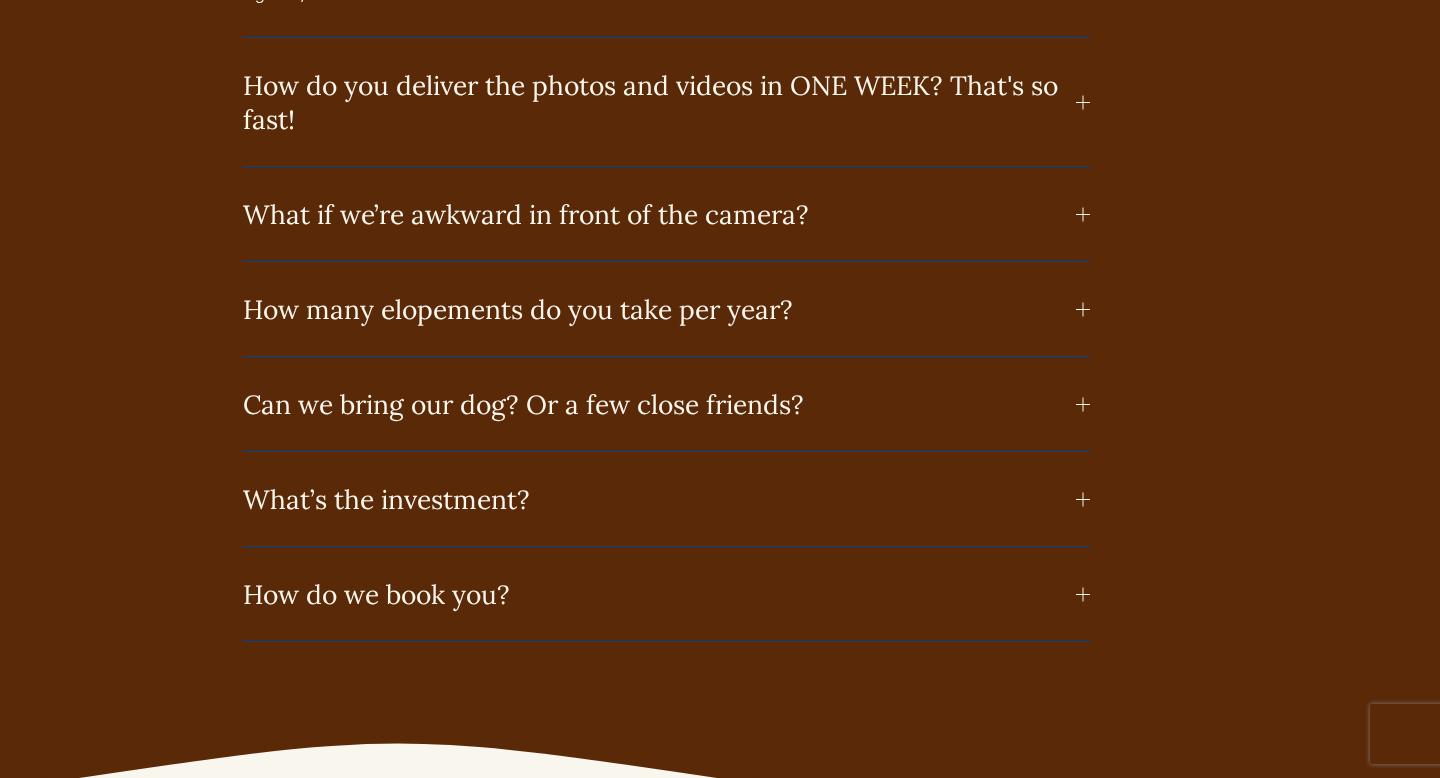 scroll, scrollTop: 9821, scrollLeft: 0, axis: vertical 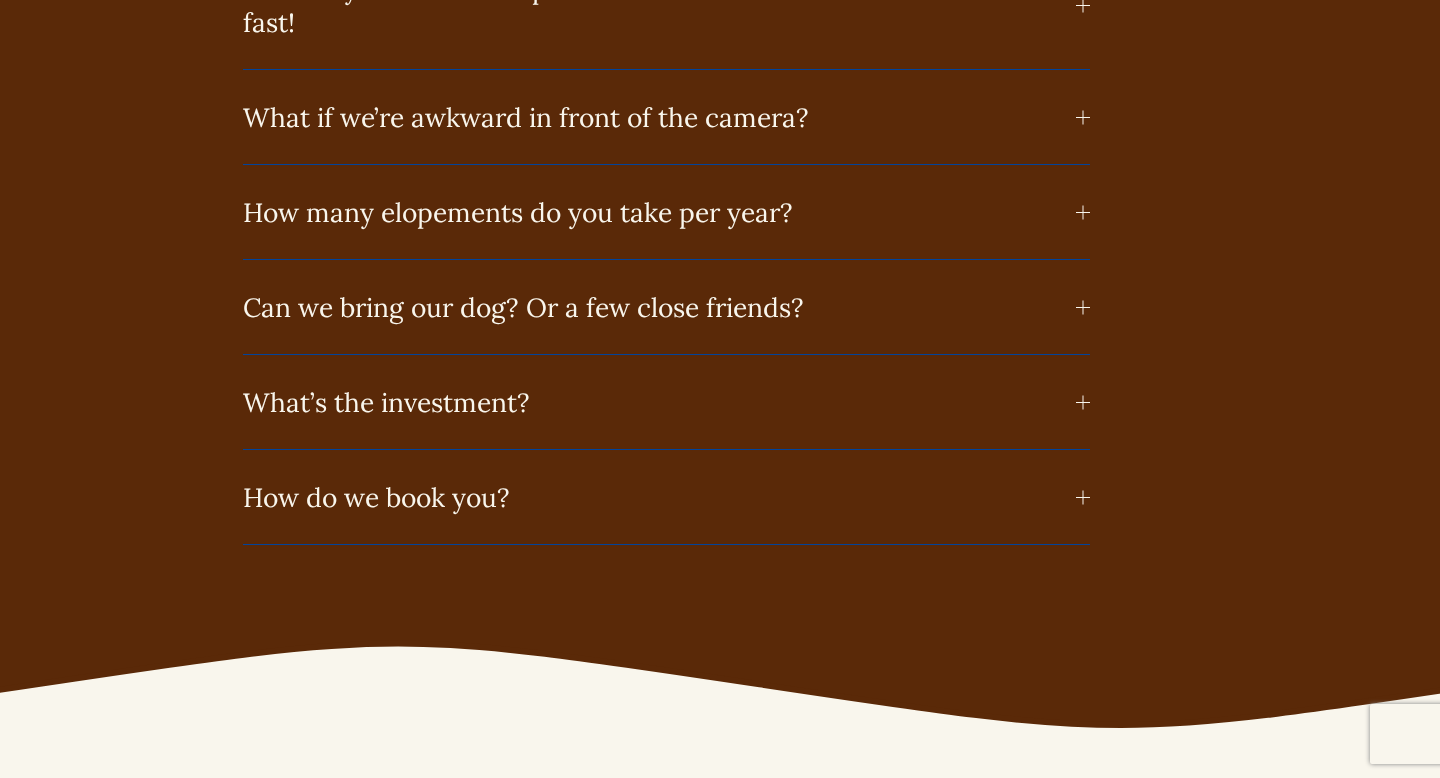 click on "What’s the investment?" at bounding box center (659, 402) 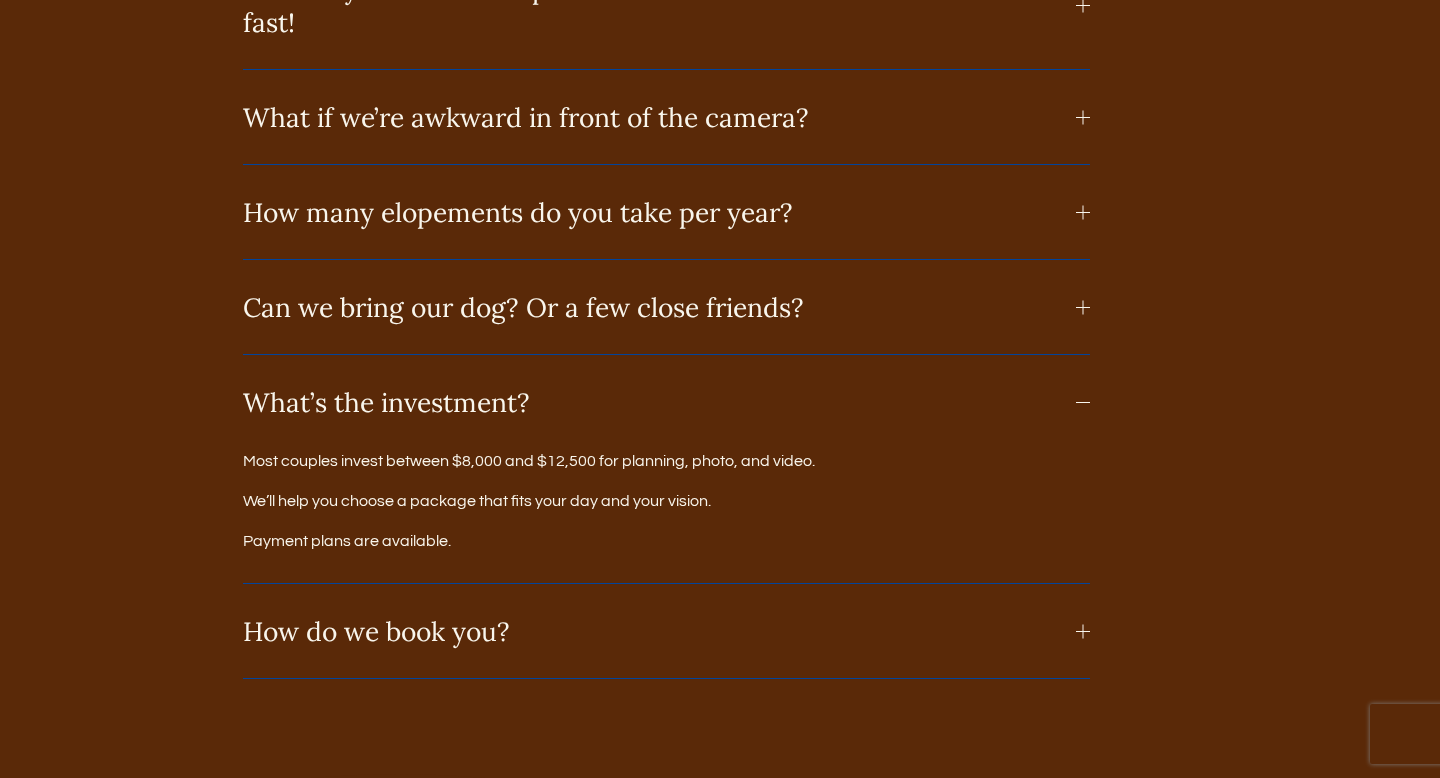 click at bounding box center [1083, 631] 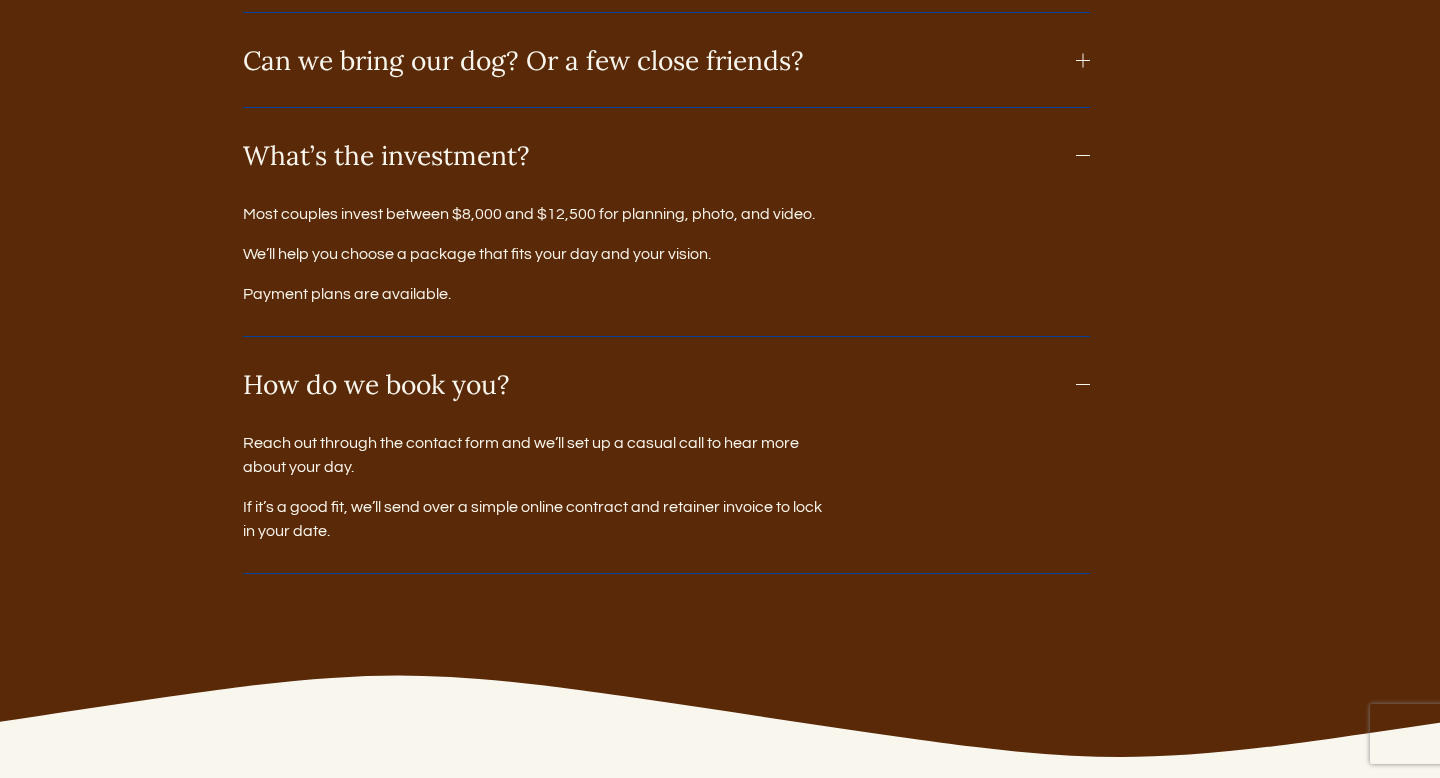 scroll, scrollTop: 10086, scrollLeft: 0, axis: vertical 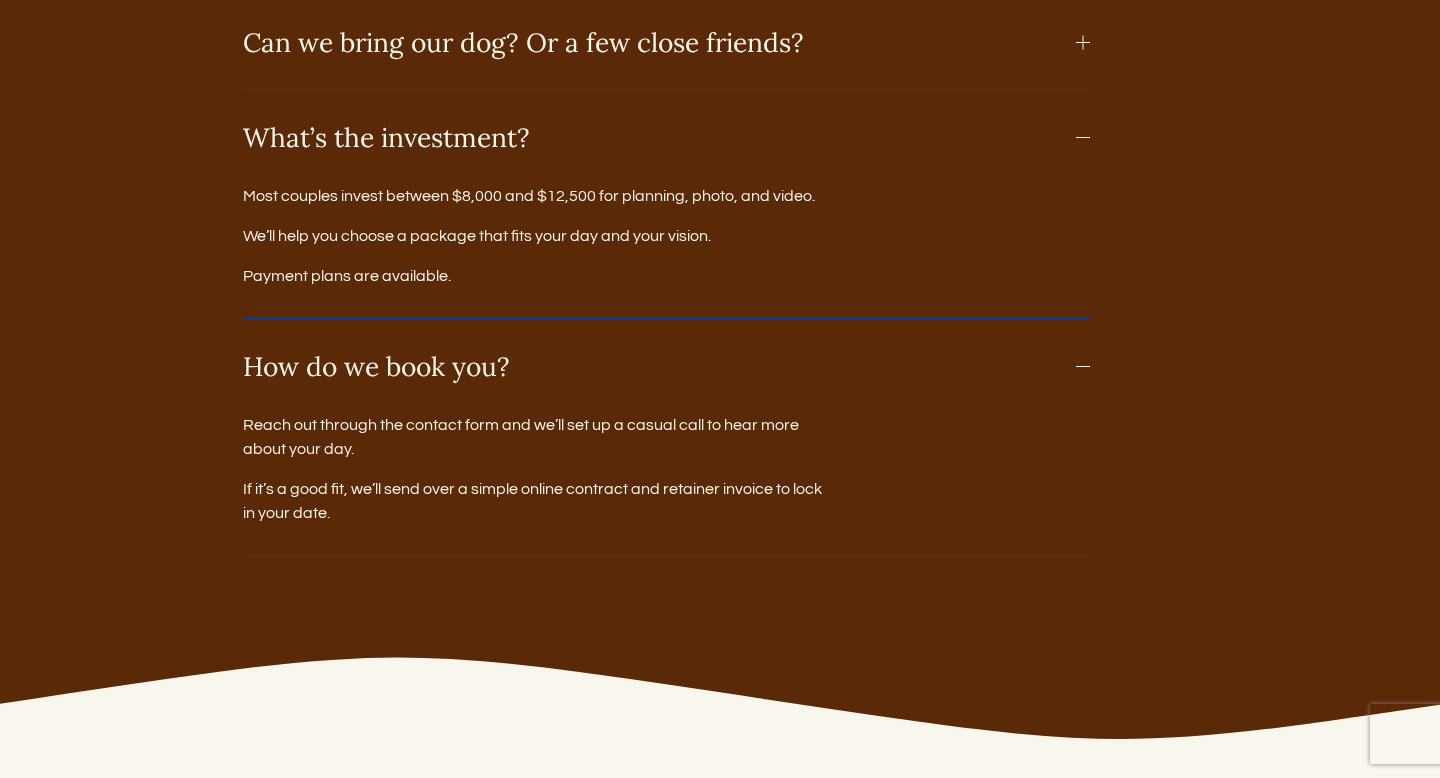 click at bounding box center [1083, 366] 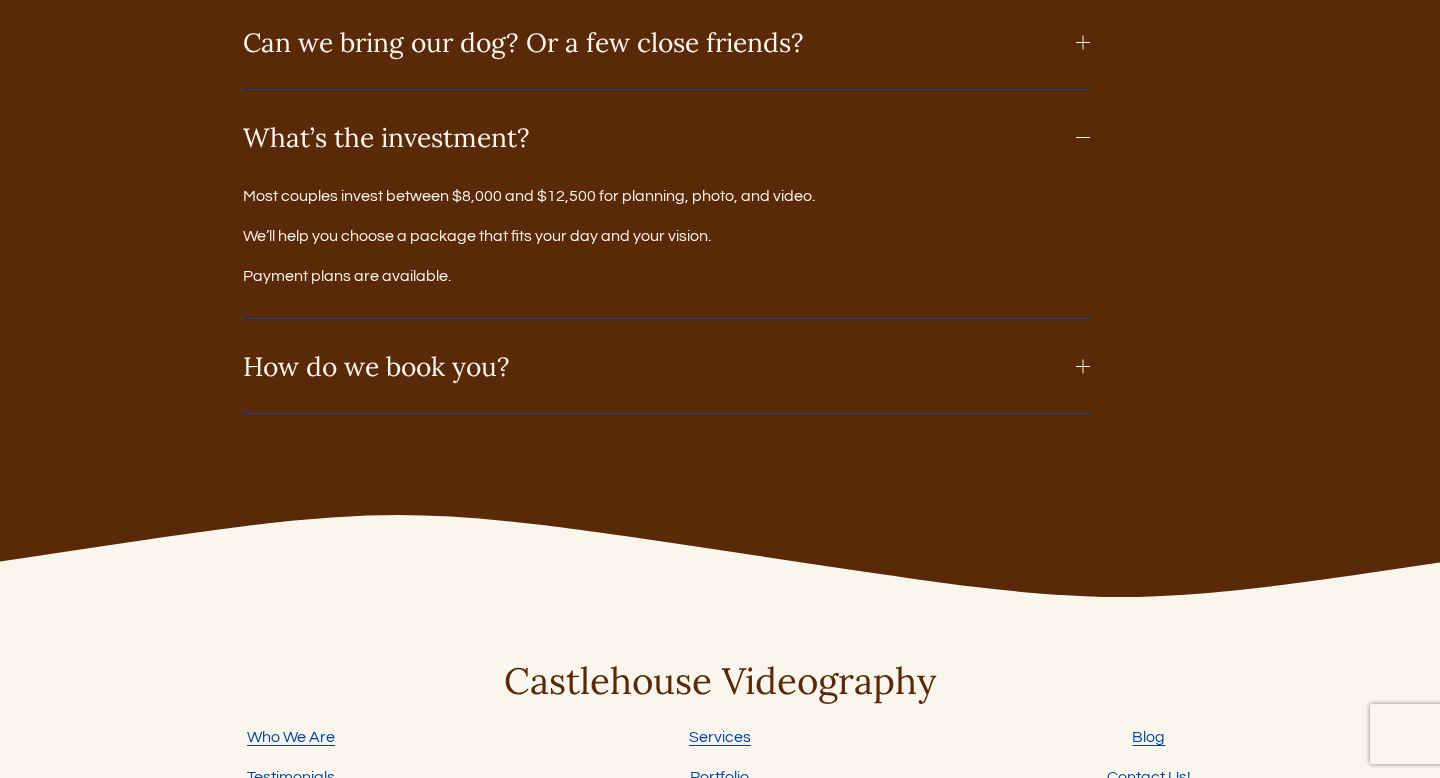 click at bounding box center [1083, 137] 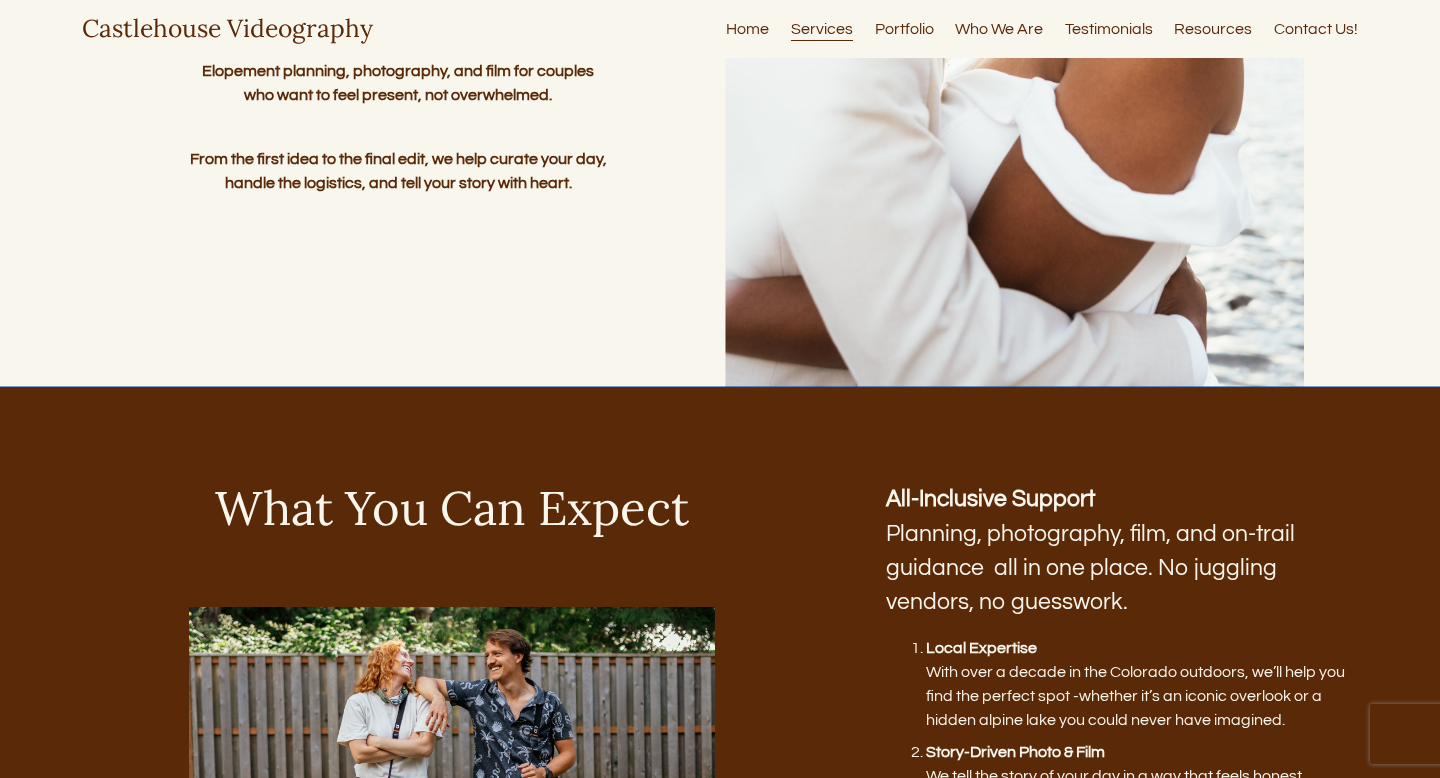 scroll, scrollTop: 0, scrollLeft: 0, axis: both 